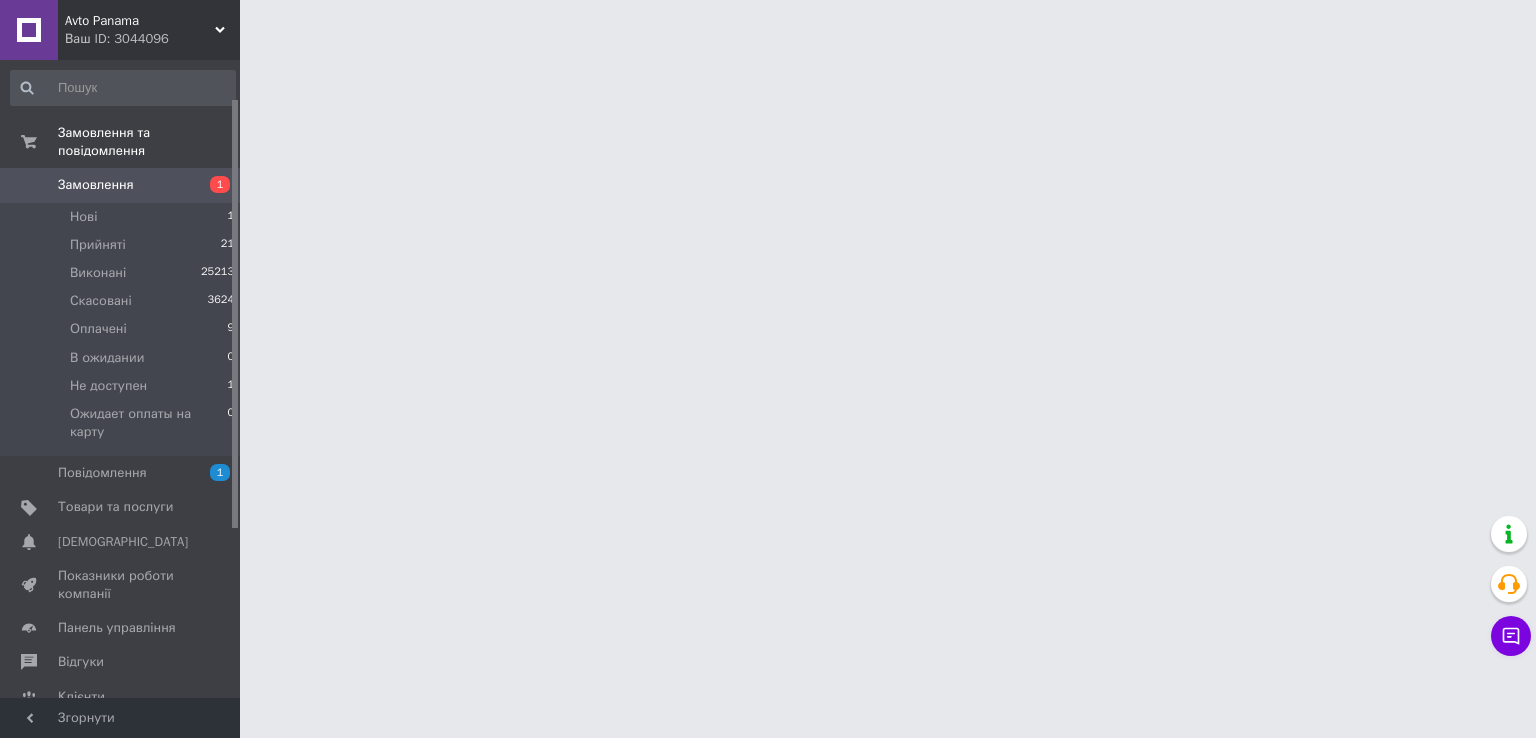 scroll, scrollTop: 0, scrollLeft: 0, axis: both 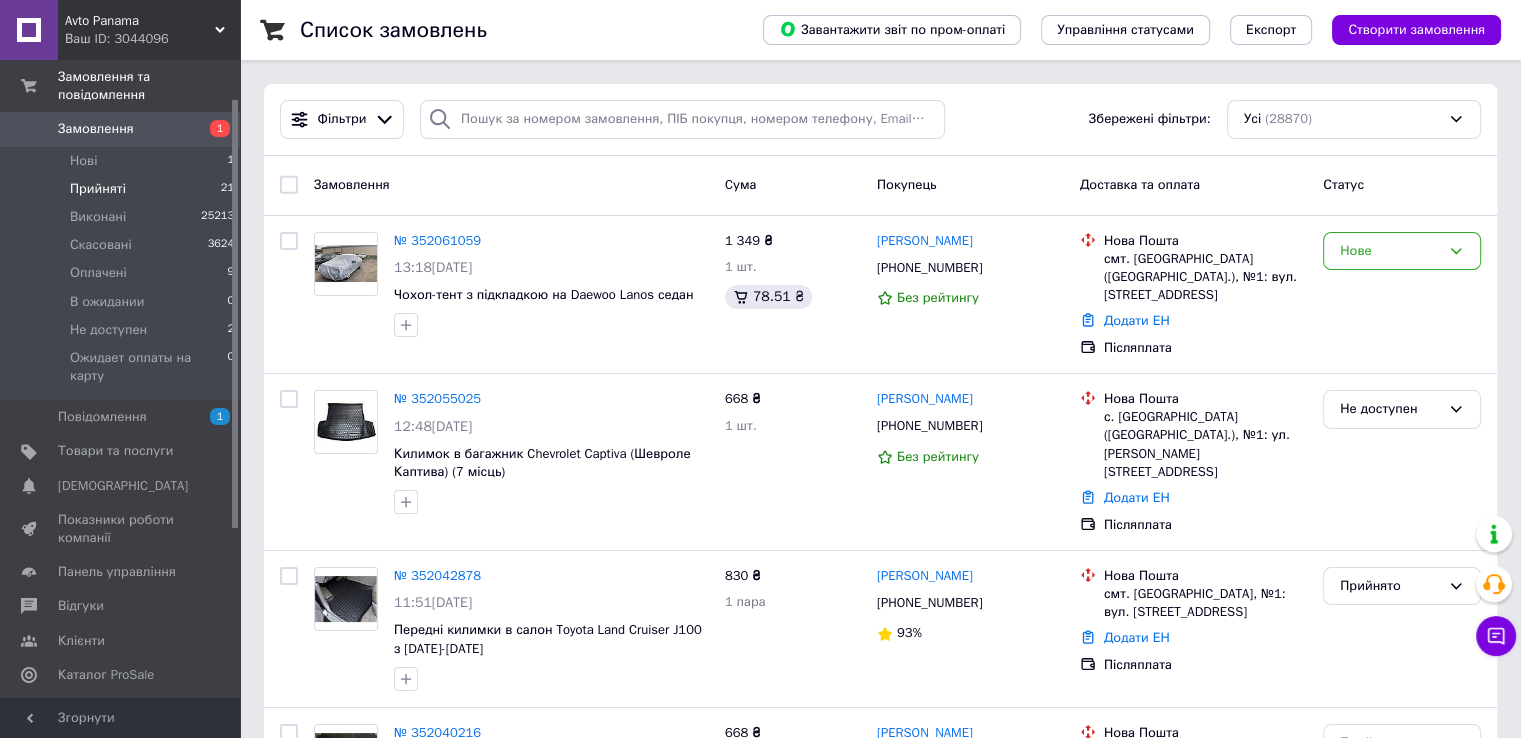 click on "Прийняті 21" at bounding box center [123, 189] 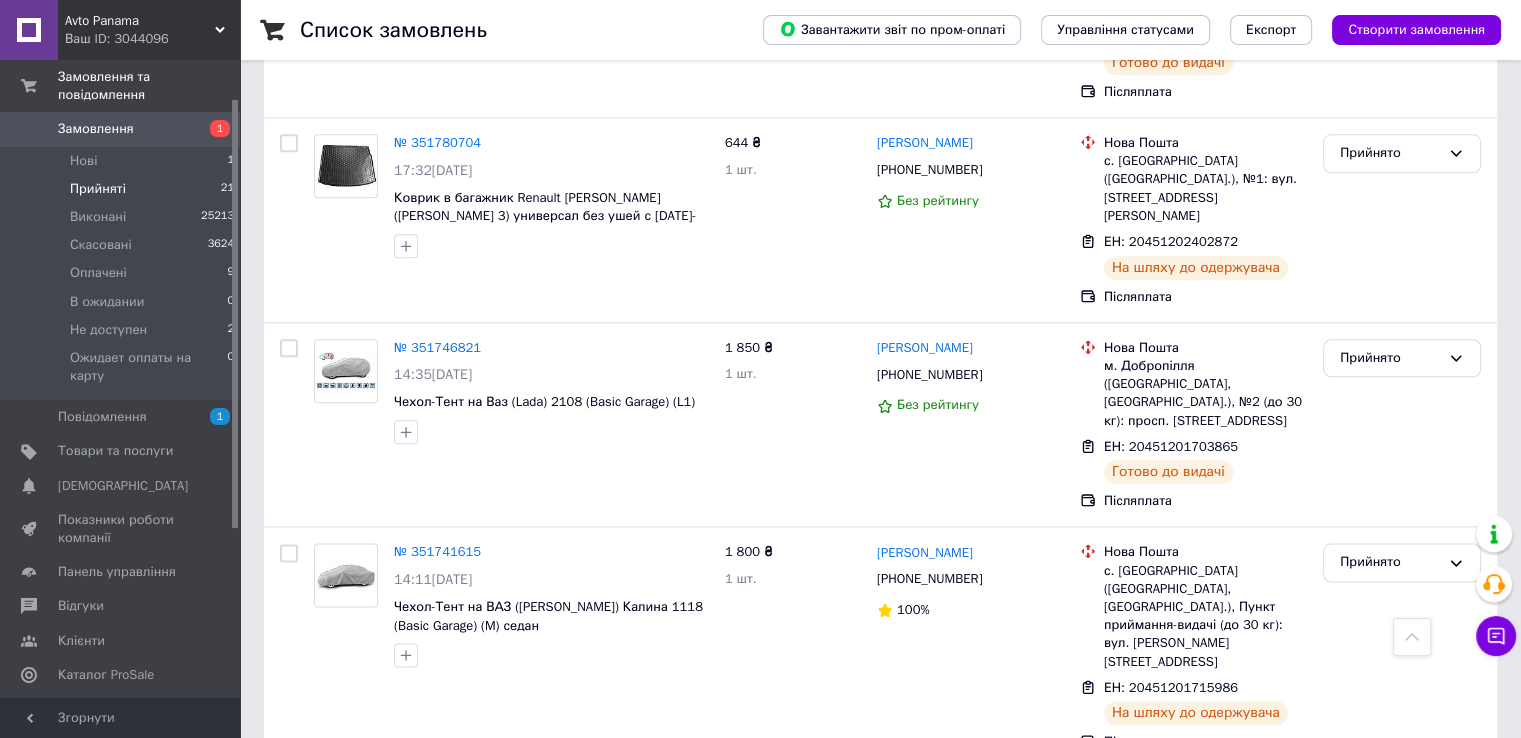 scroll, scrollTop: 2386, scrollLeft: 0, axis: vertical 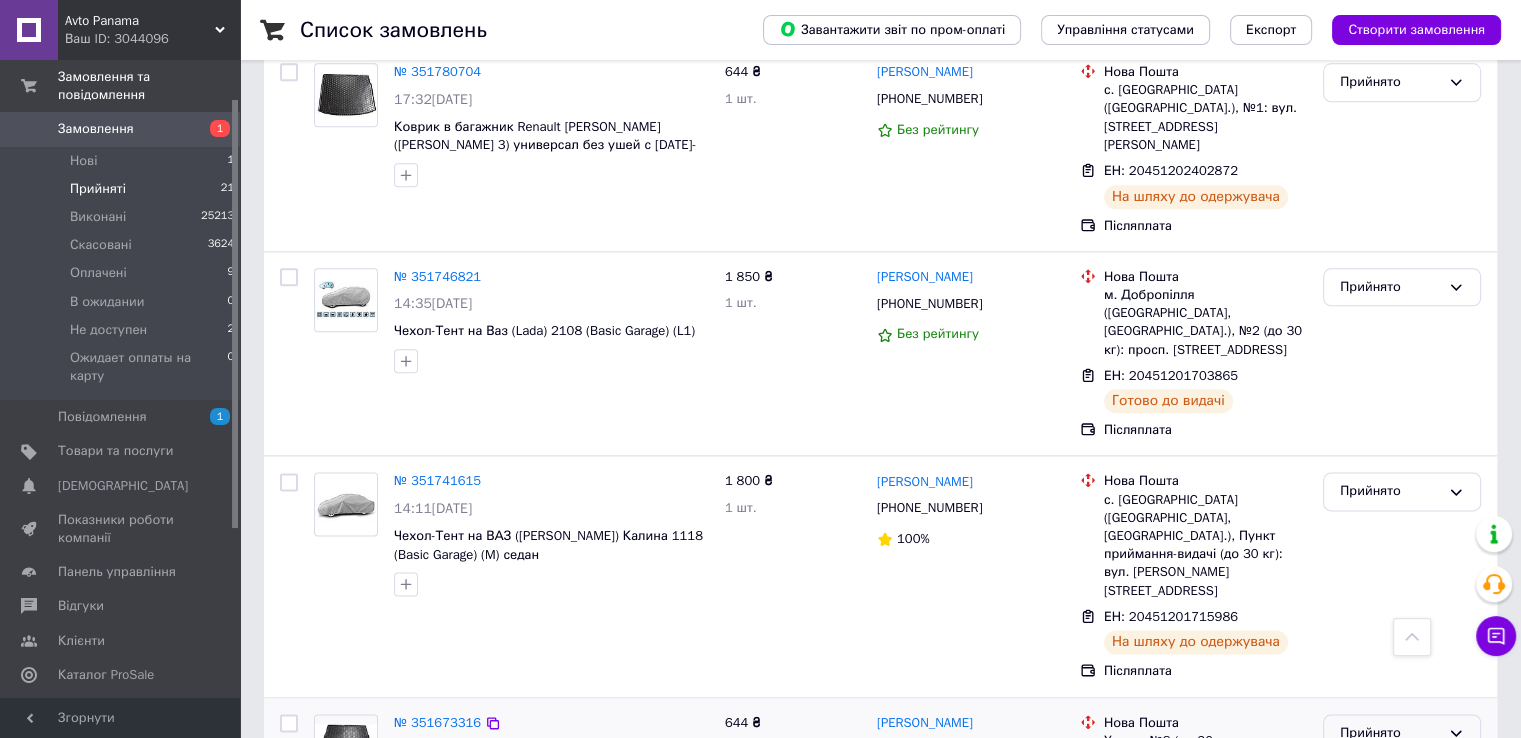 click on "Прийнято" at bounding box center [1390, 733] 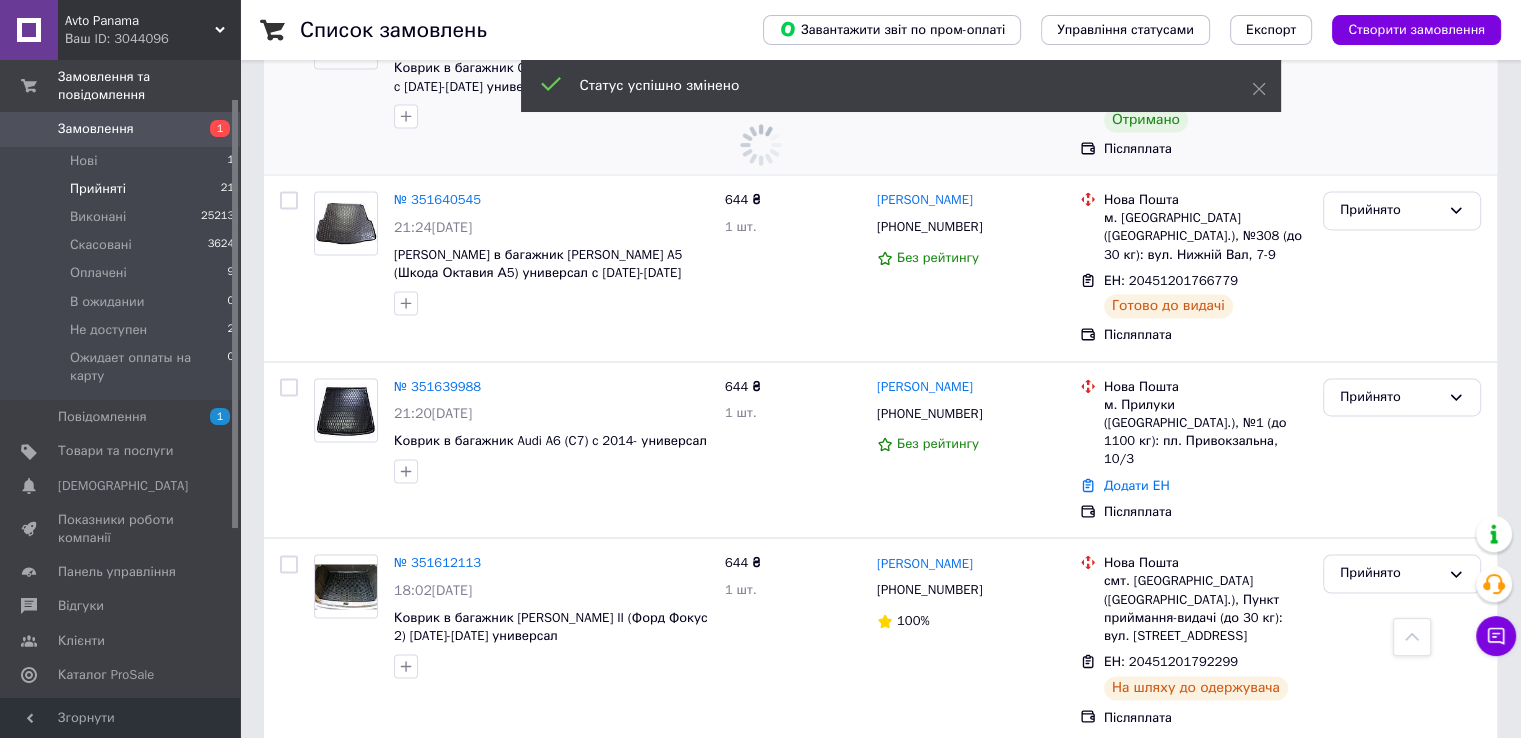 scroll, scrollTop: 3144, scrollLeft: 0, axis: vertical 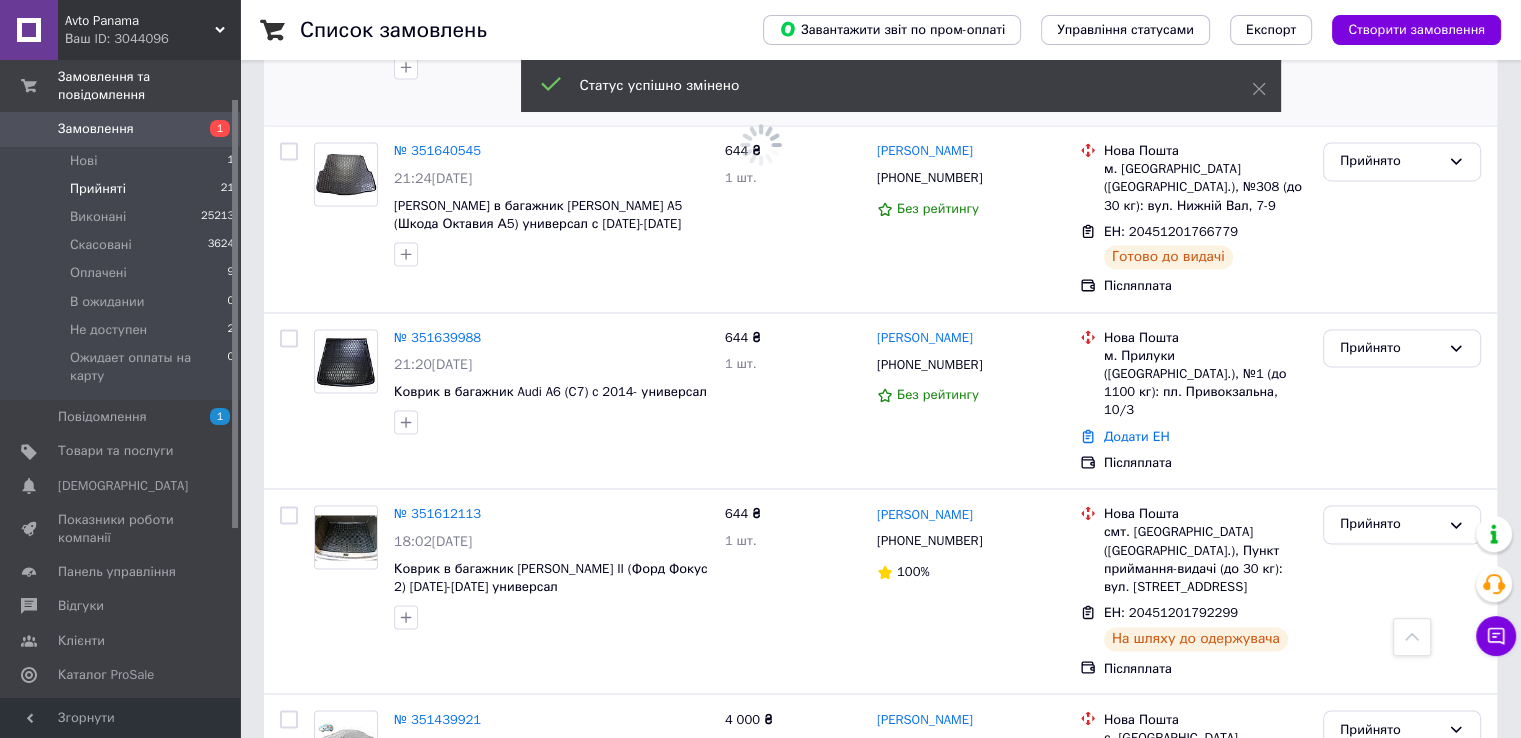 click on "2" at bounding box center [327, 997] 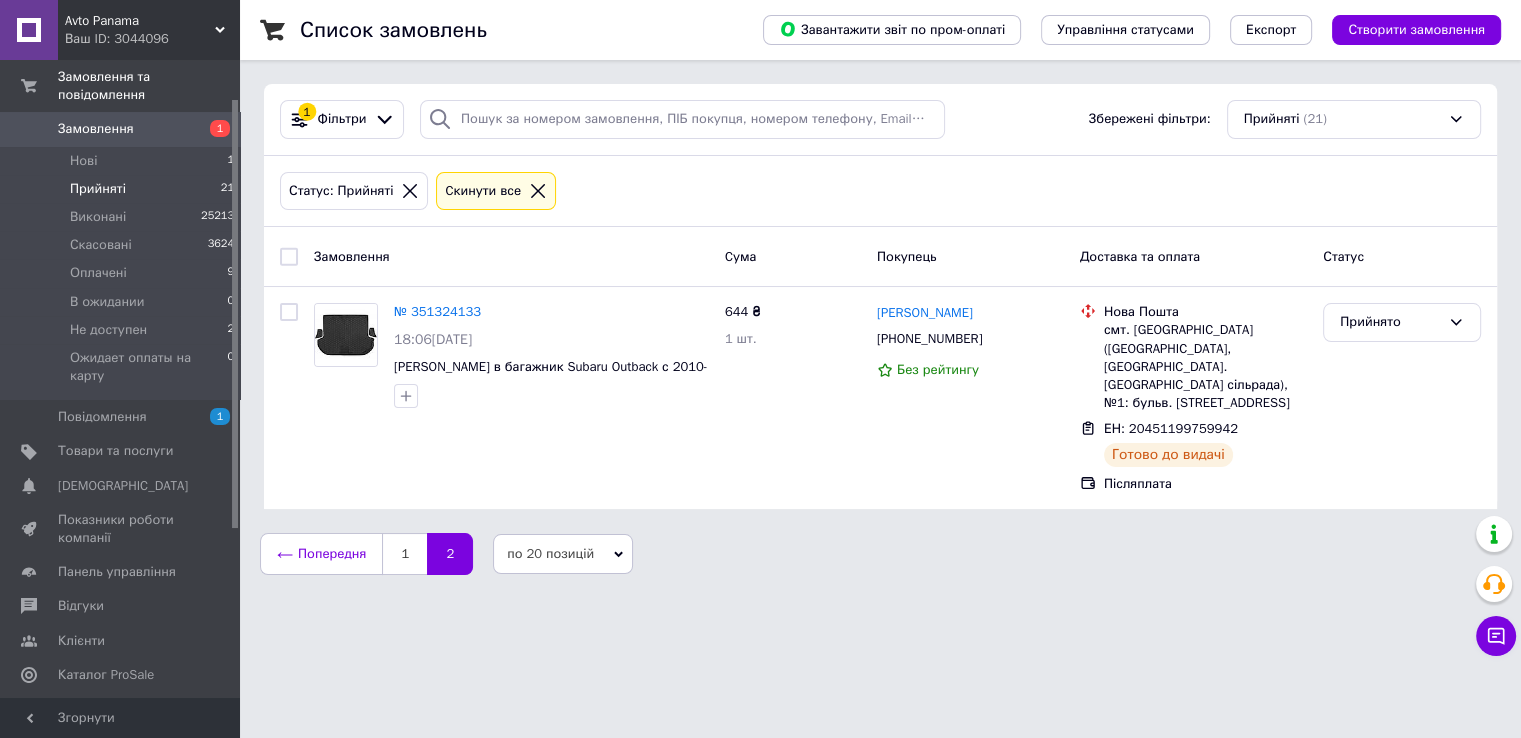 scroll, scrollTop: 0, scrollLeft: 0, axis: both 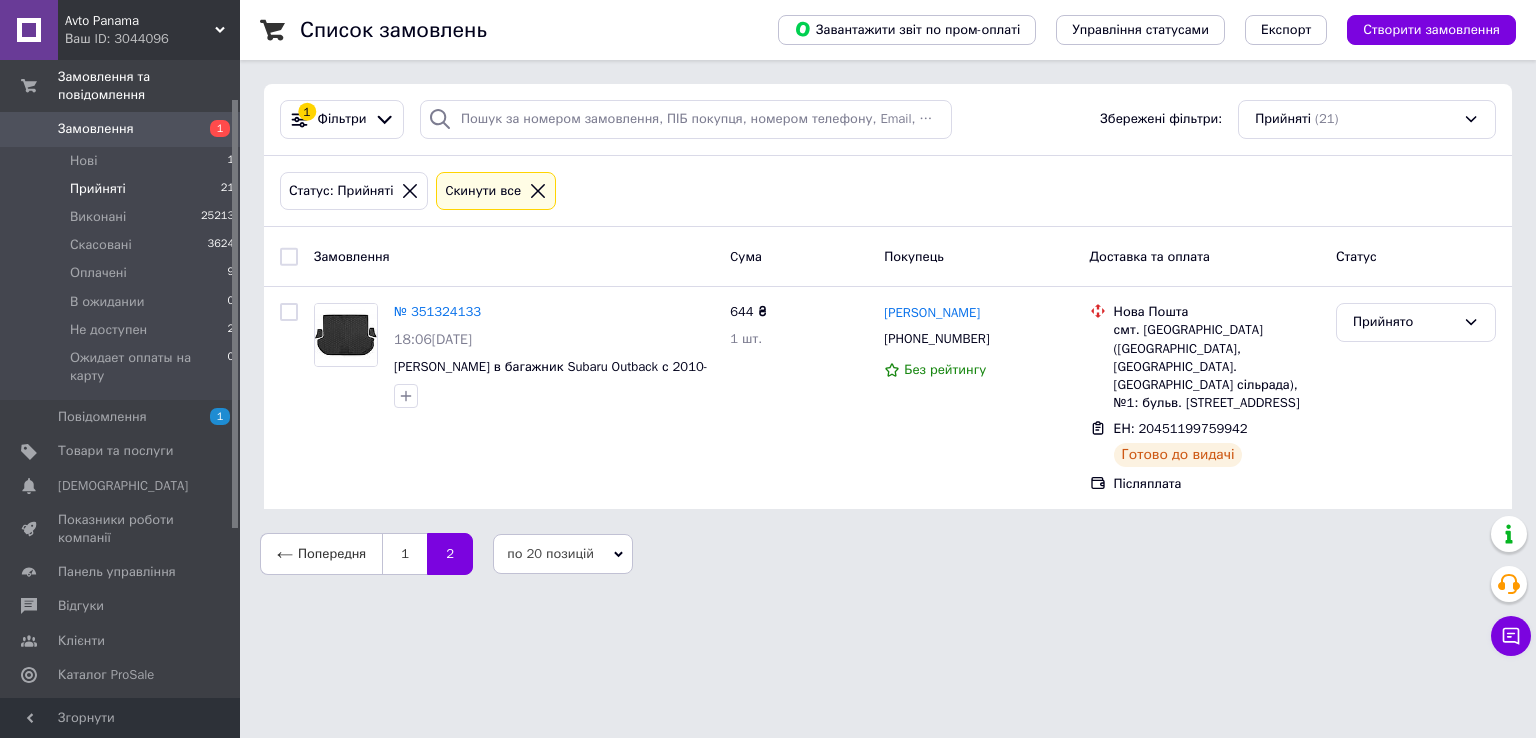 click on "Замовлення" at bounding box center [96, 129] 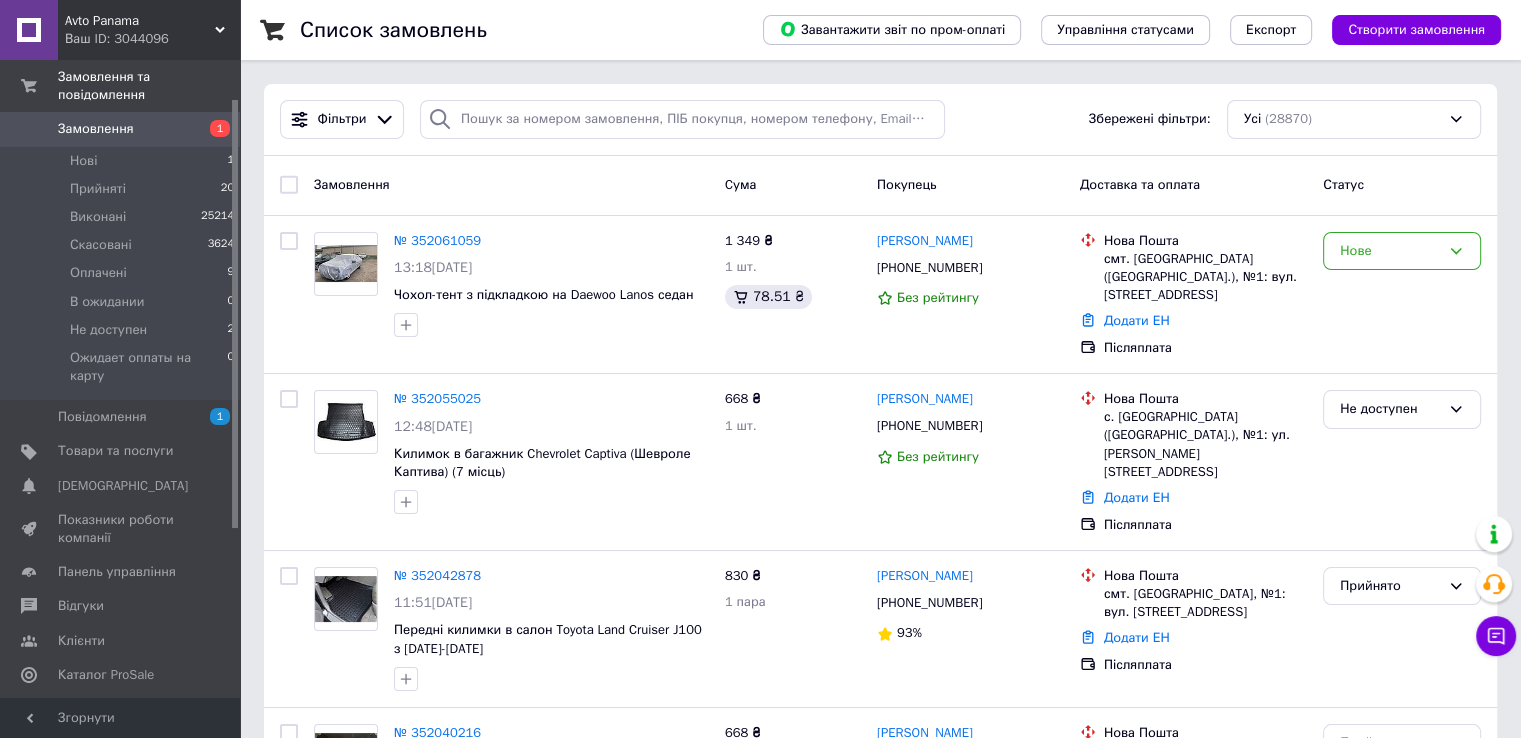 scroll, scrollTop: 892, scrollLeft: 0, axis: vertical 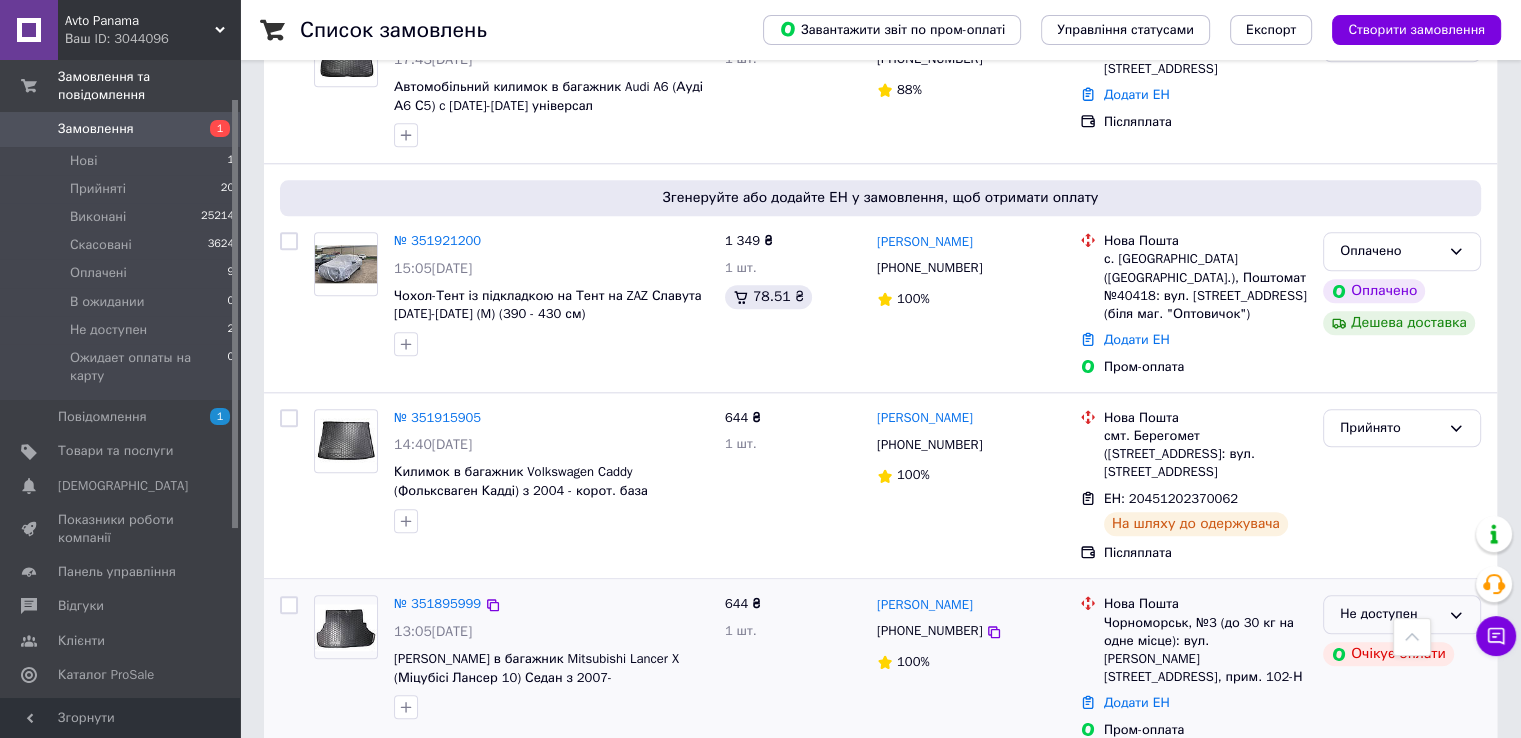 click on "Не доступен" at bounding box center (1390, 614) 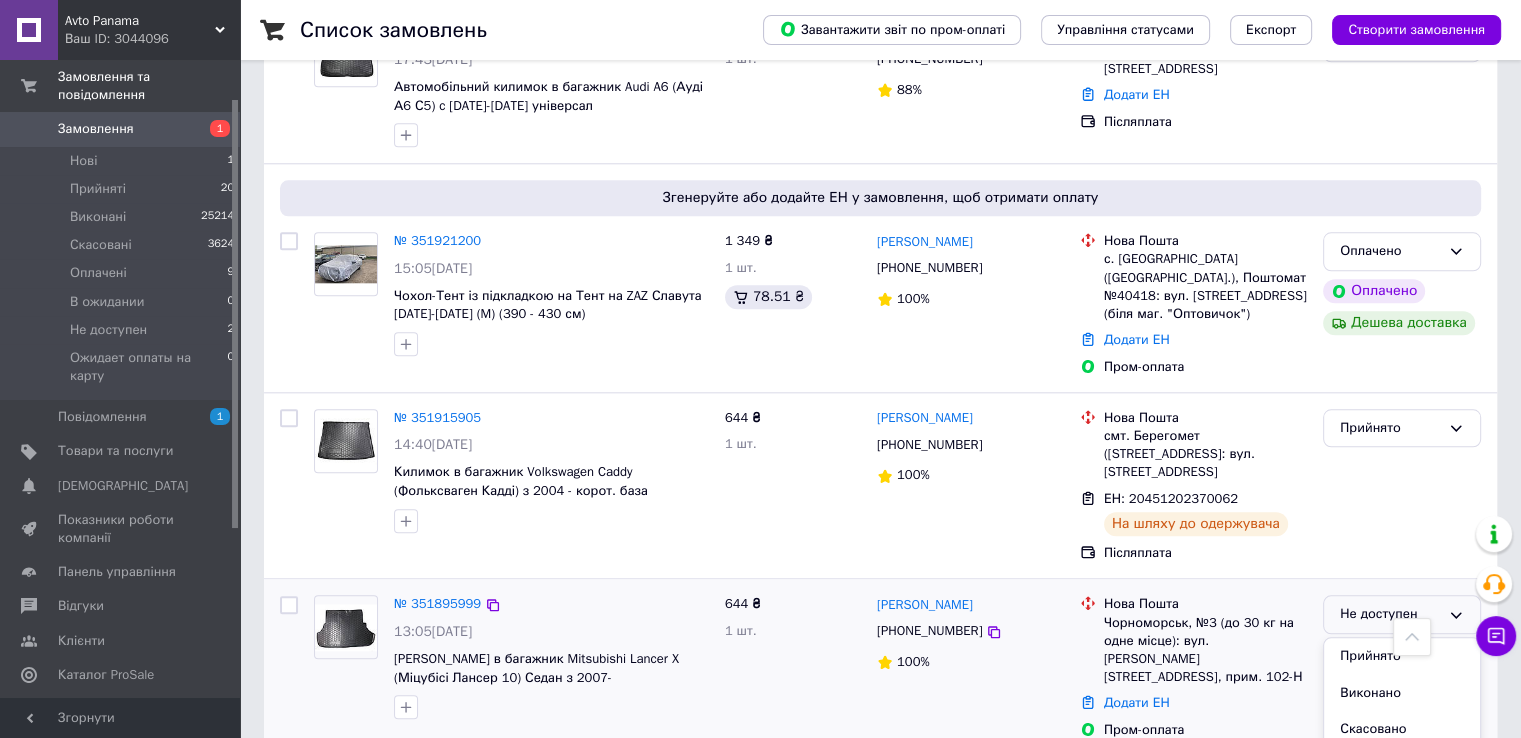 click at bounding box center (346, 627) 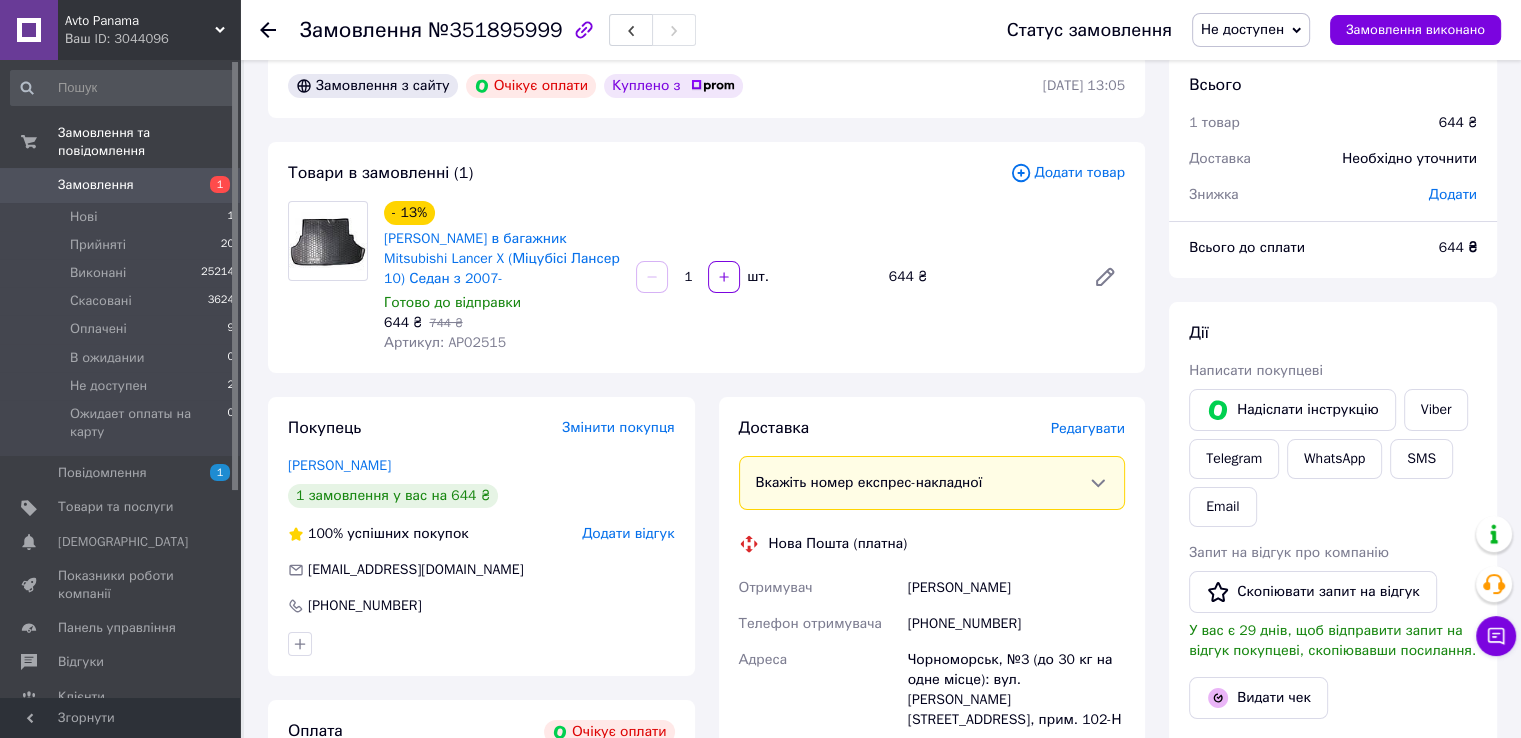 scroll, scrollTop: 0, scrollLeft: 0, axis: both 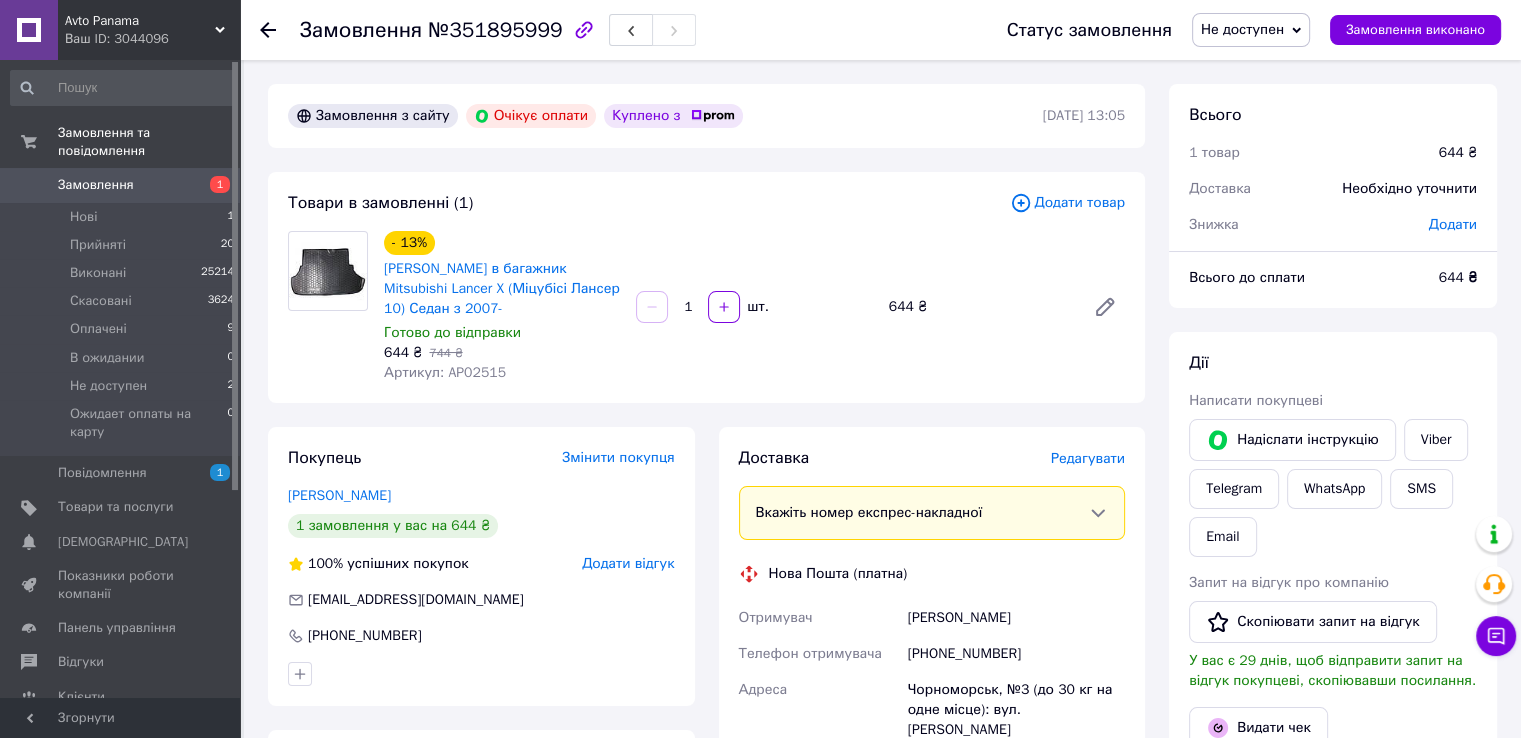 click on "Не доступен" at bounding box center [1242, 29] 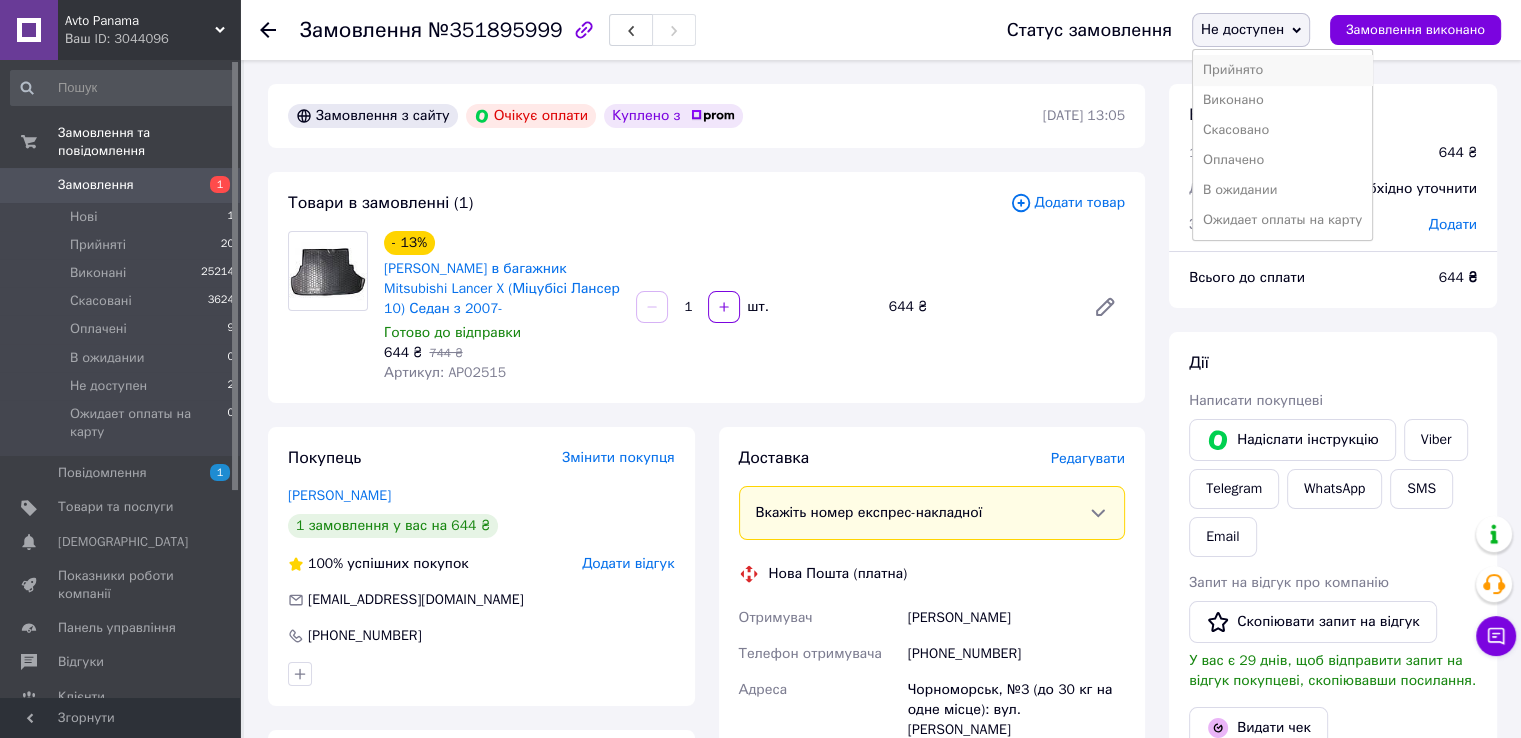 click on "Прийнято" at bounding box center [1282, 70] 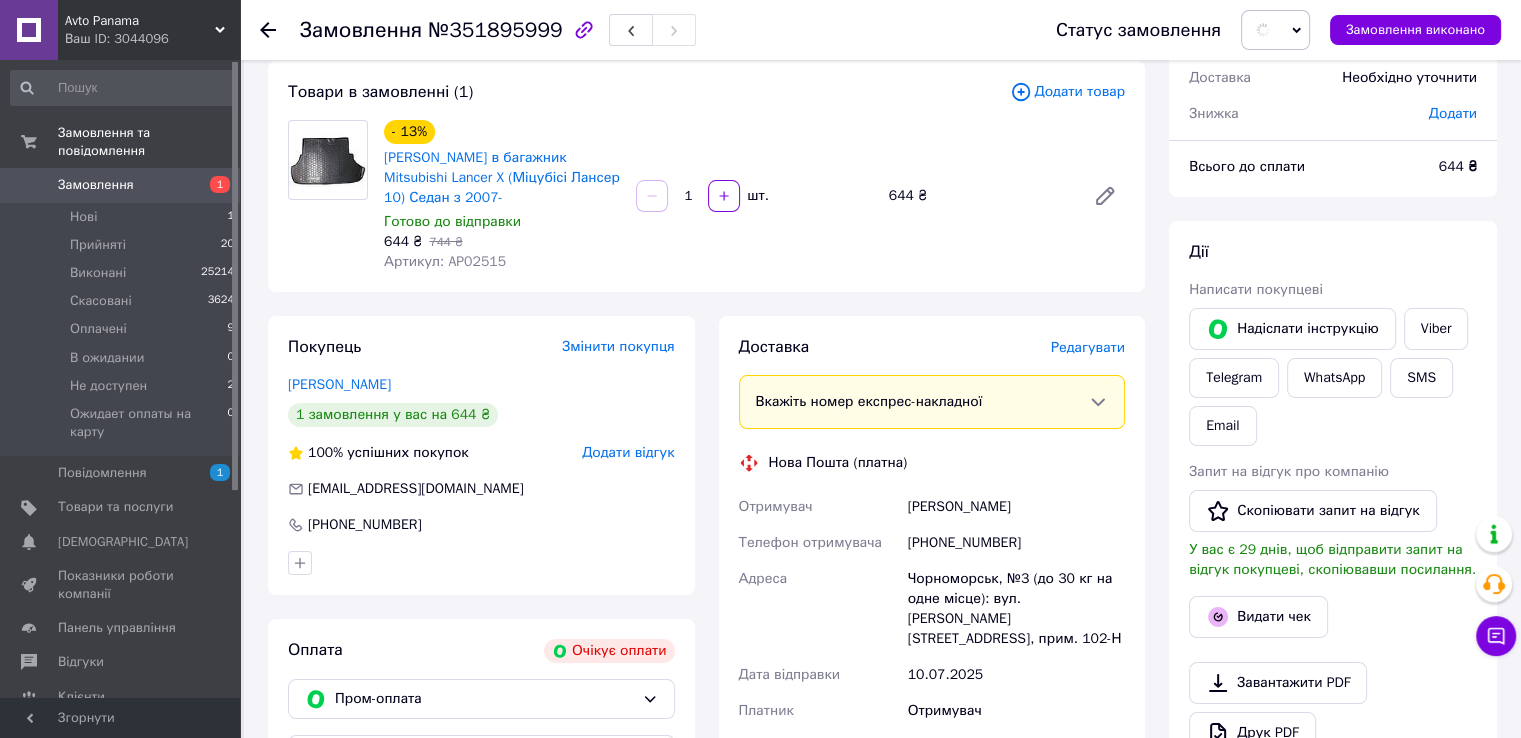 scroll, scrollTop: 266, scrollLeft: 0, axis: vertical 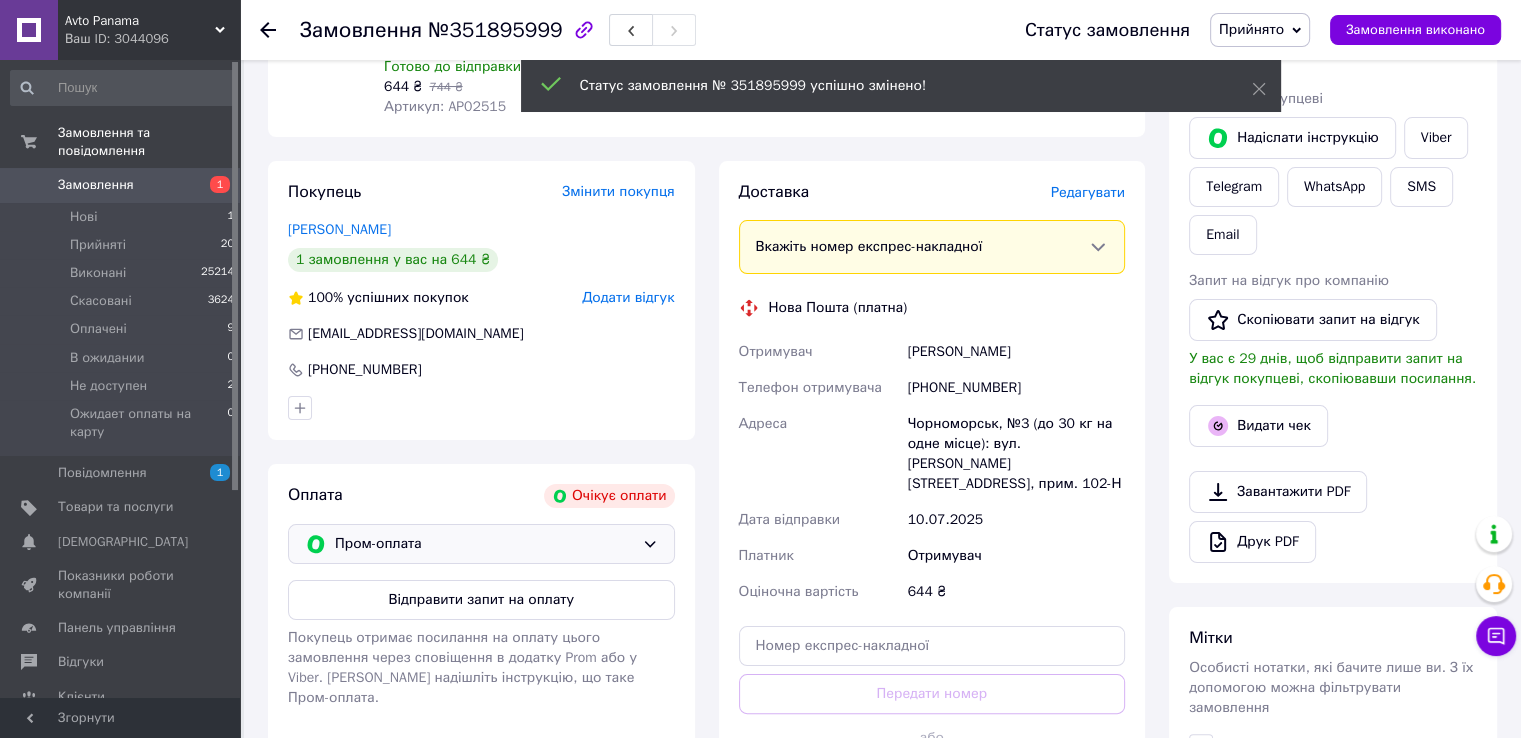 click on "Пром-оплата" at bounding box center (484, 544) 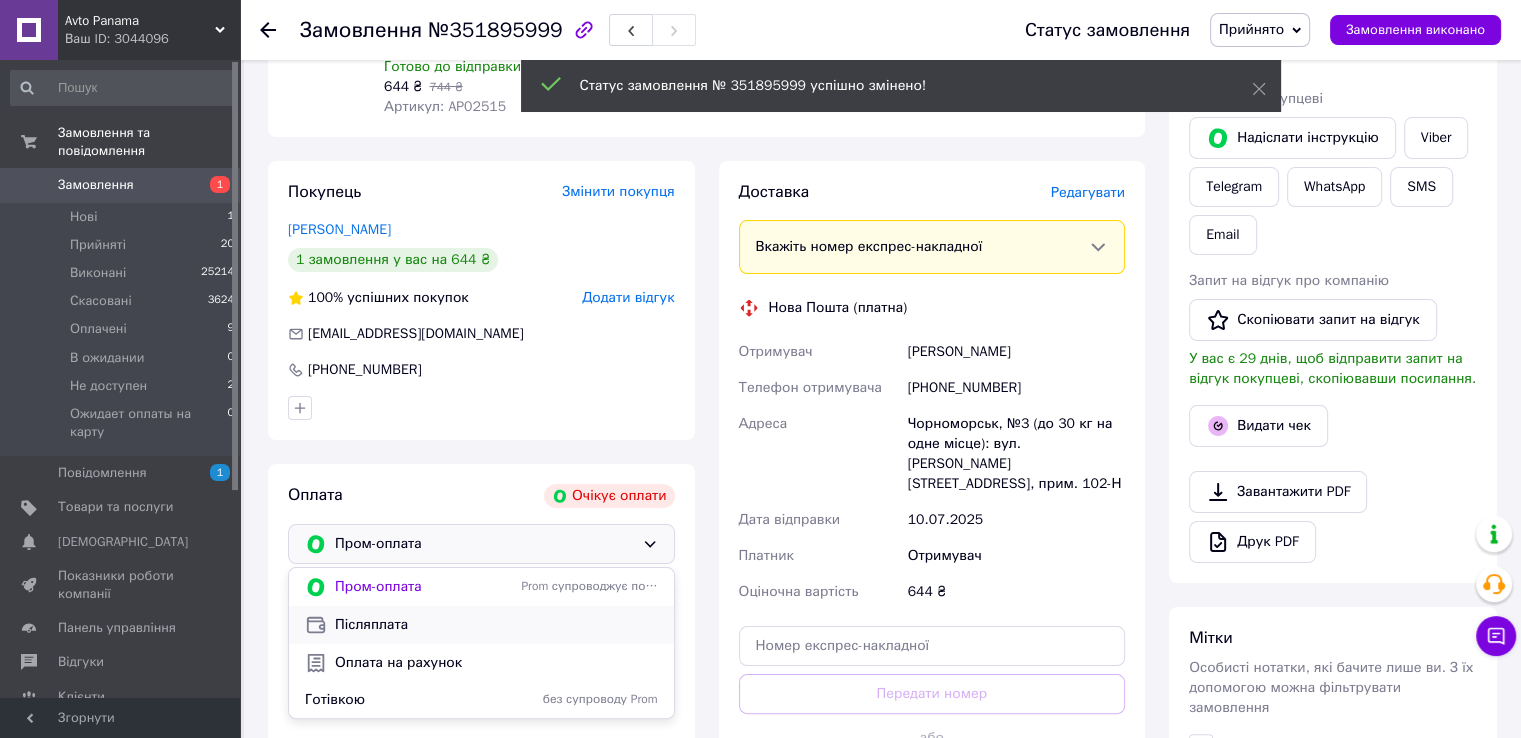 click on "Післяплата" at bounding box center (481, 625) 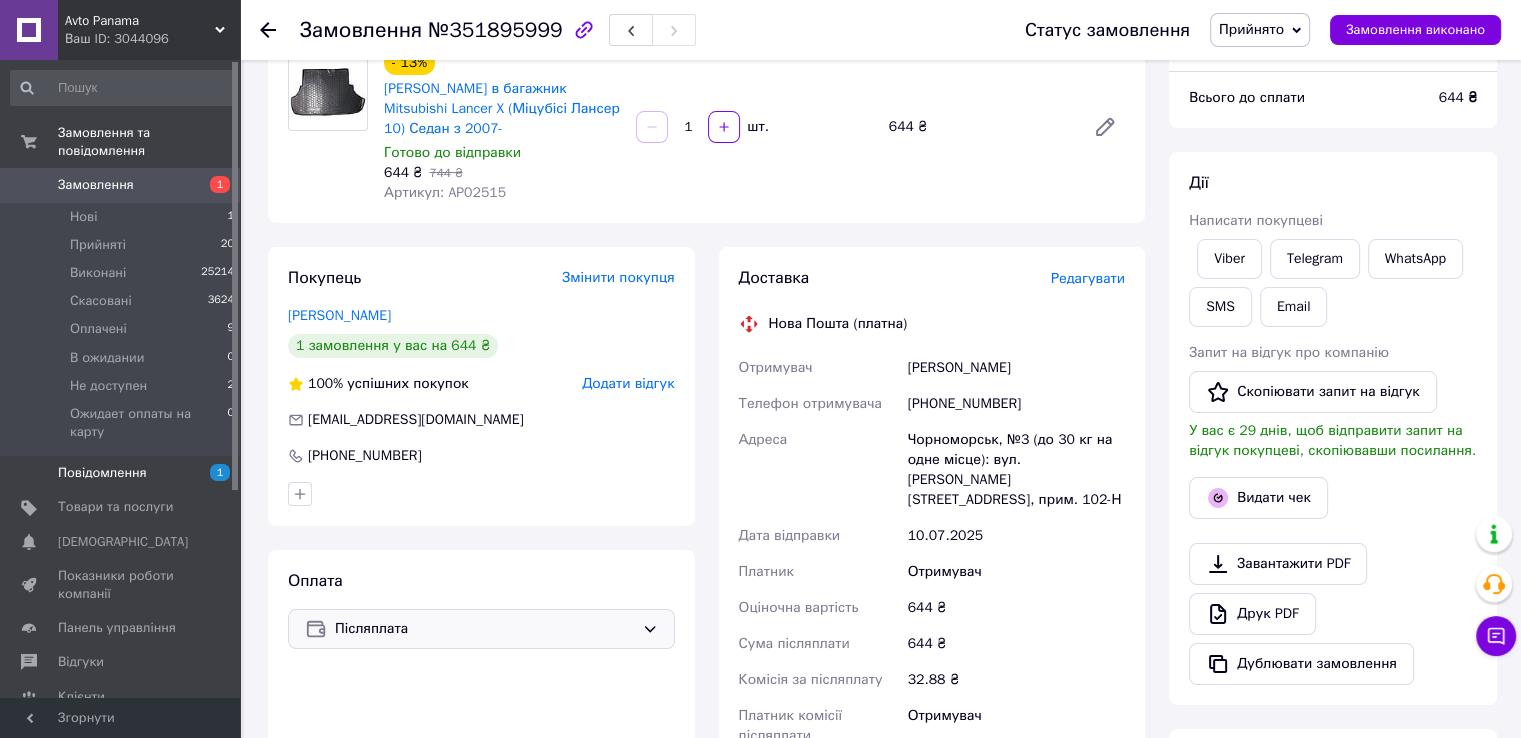 scroll, scrollTop: 66, scrollLeft: 0, axis: vertical 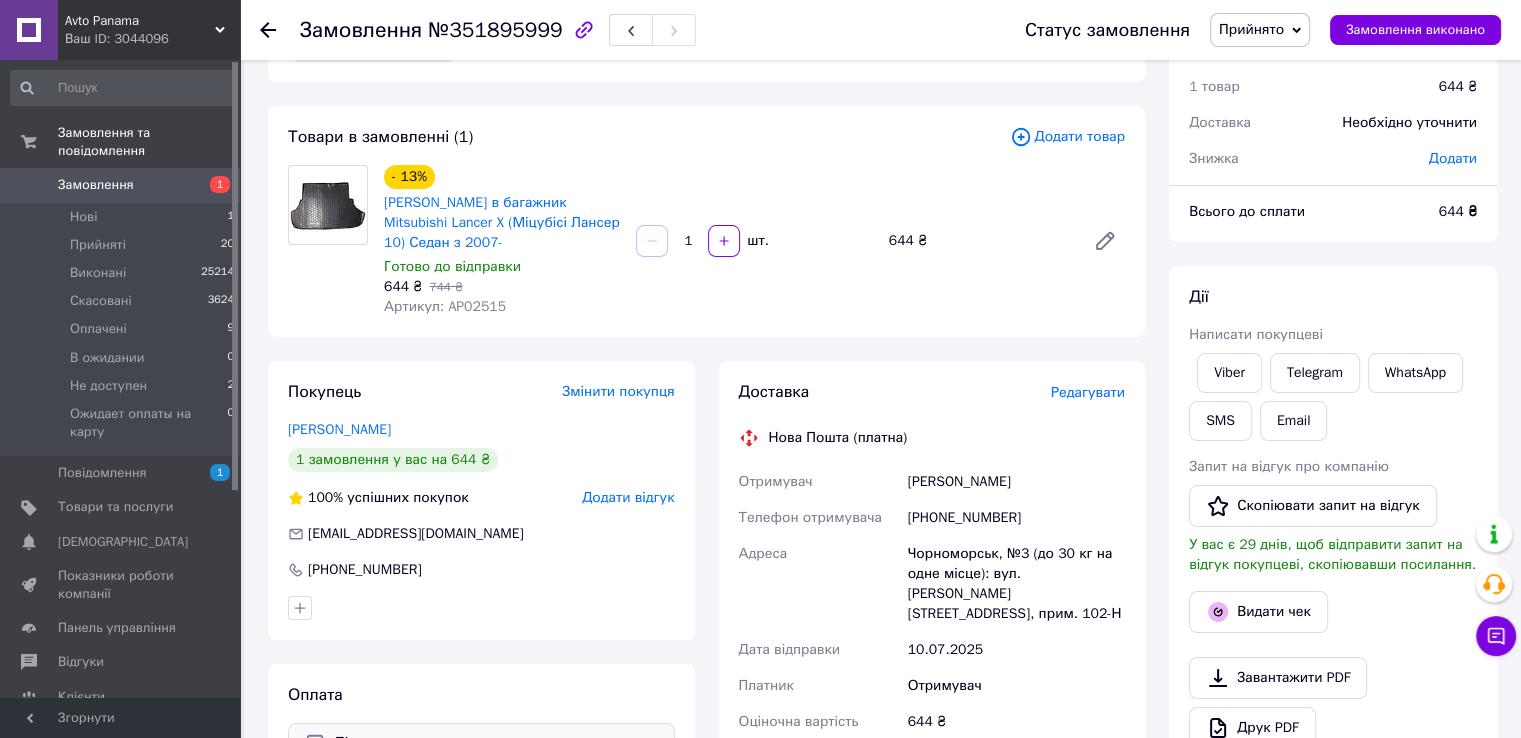 click on "Замовлення" at bounding box center (121, 185) 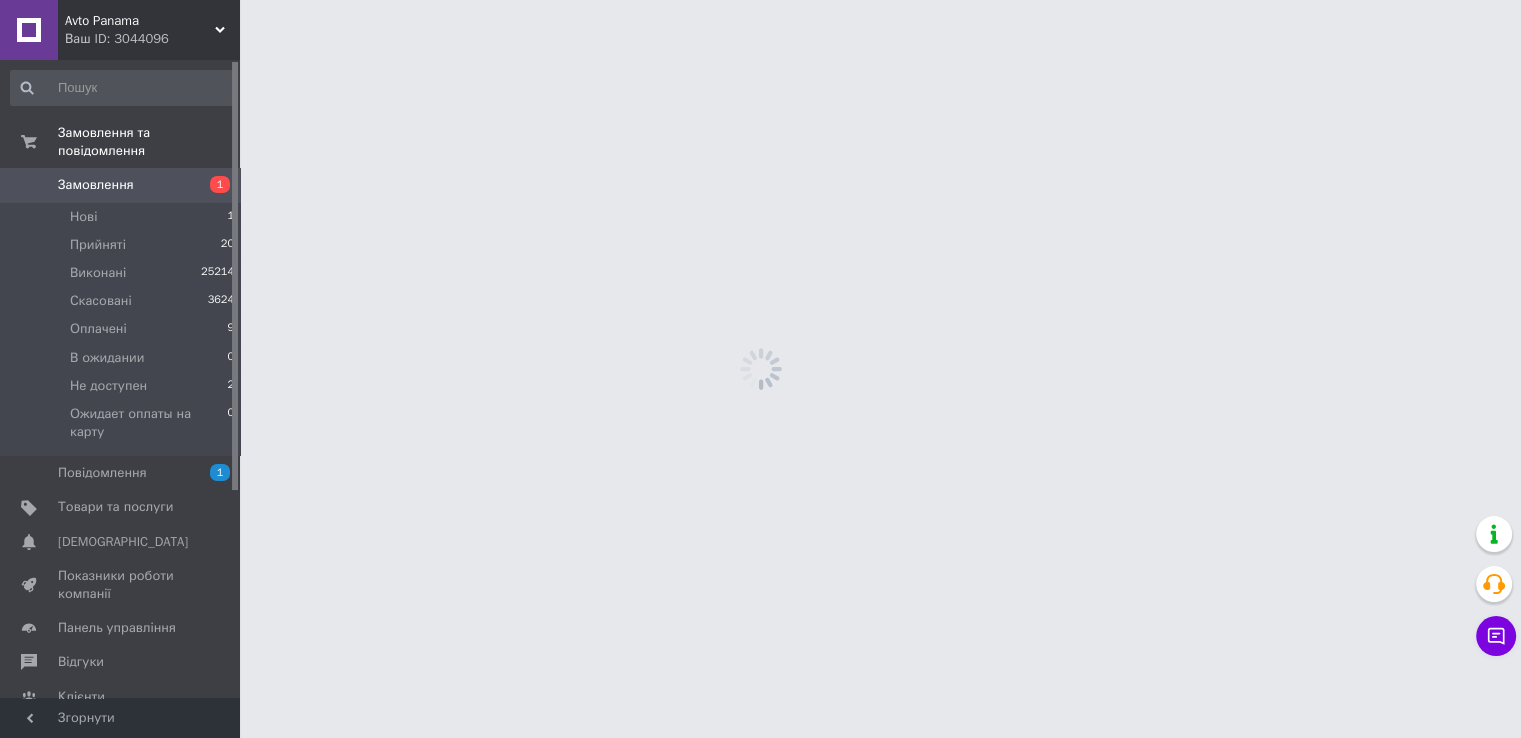 scroll, scrollTop: 0, scrollLeft: 0, axis: both 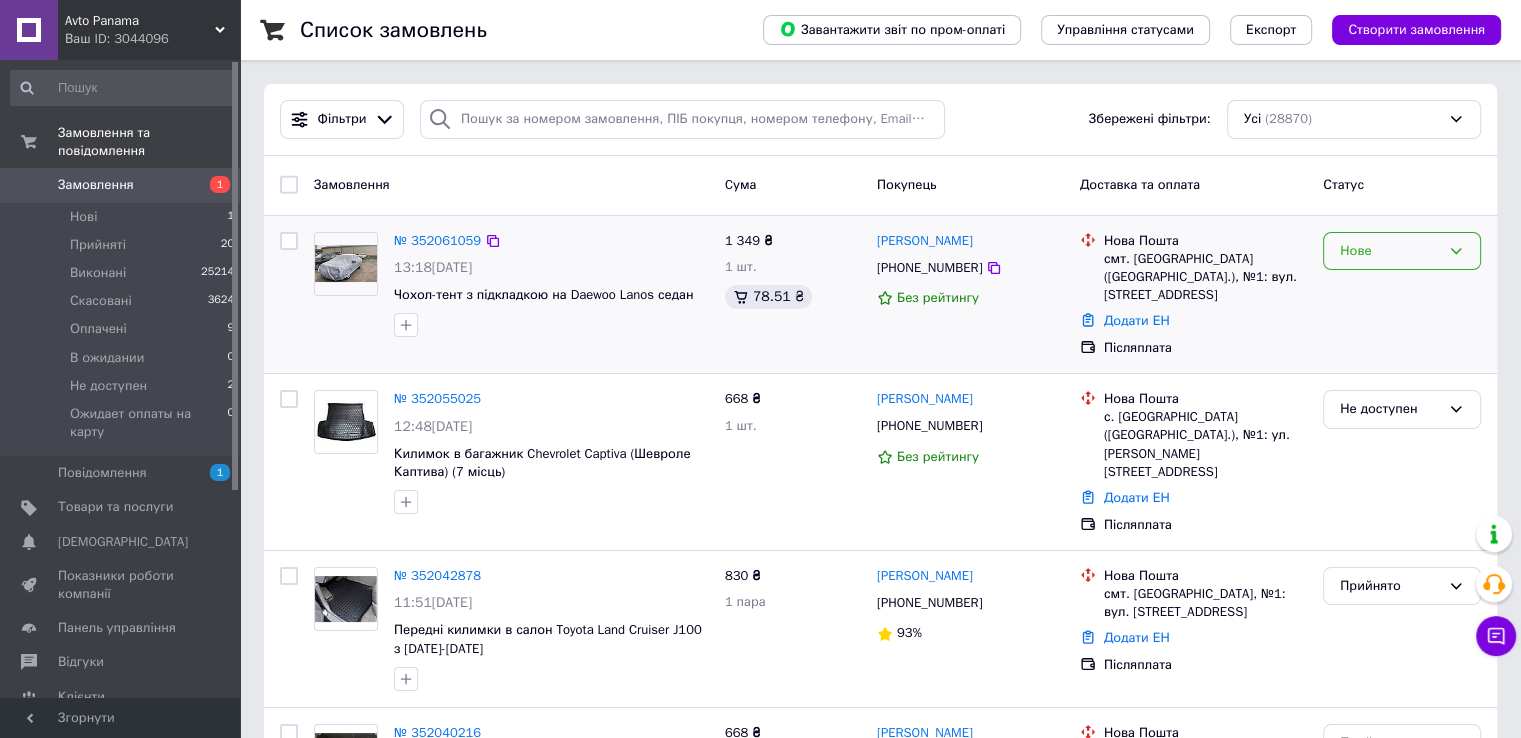 click on "Нове" at bounding box center (1390, 251) 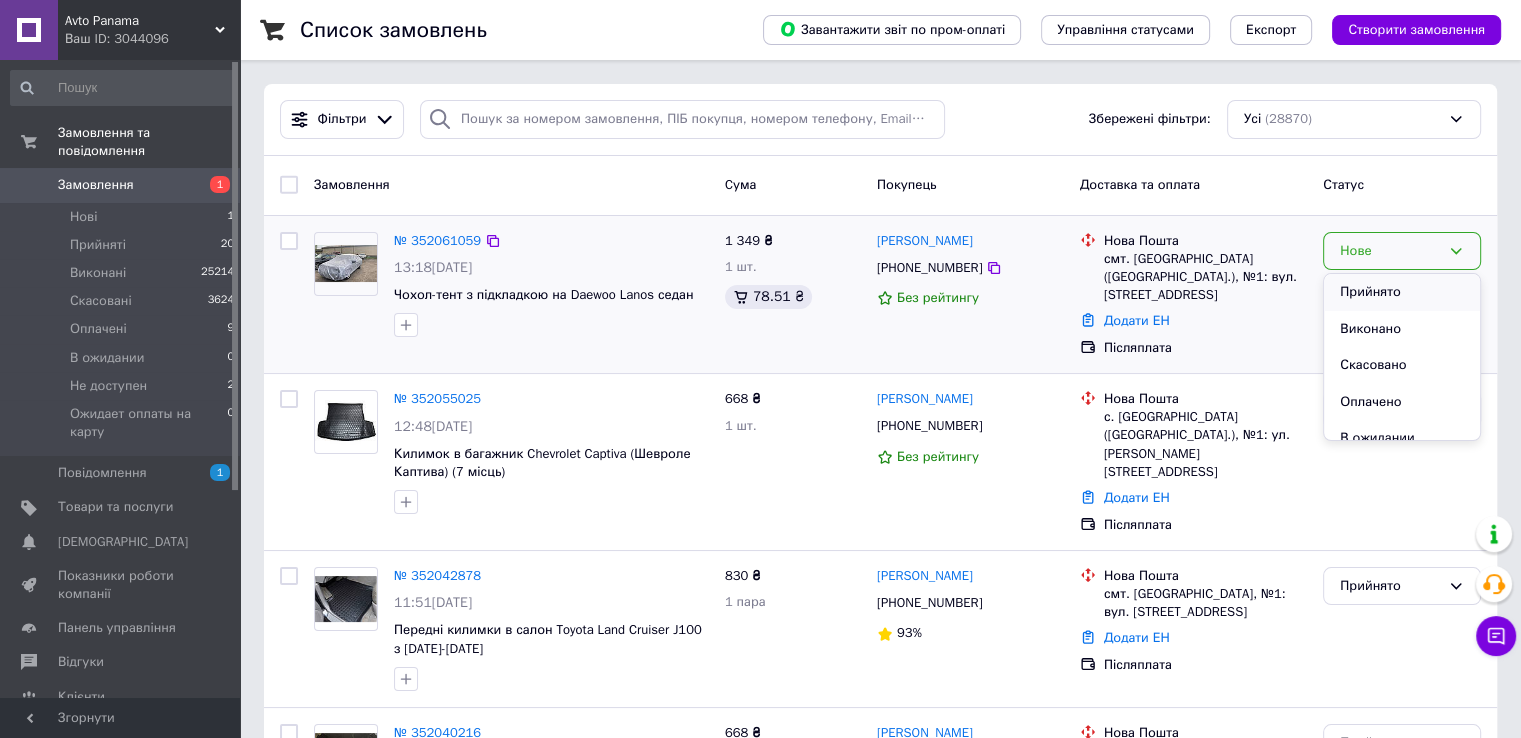 click on "Прийнято" at bounding box center [1402, 292] 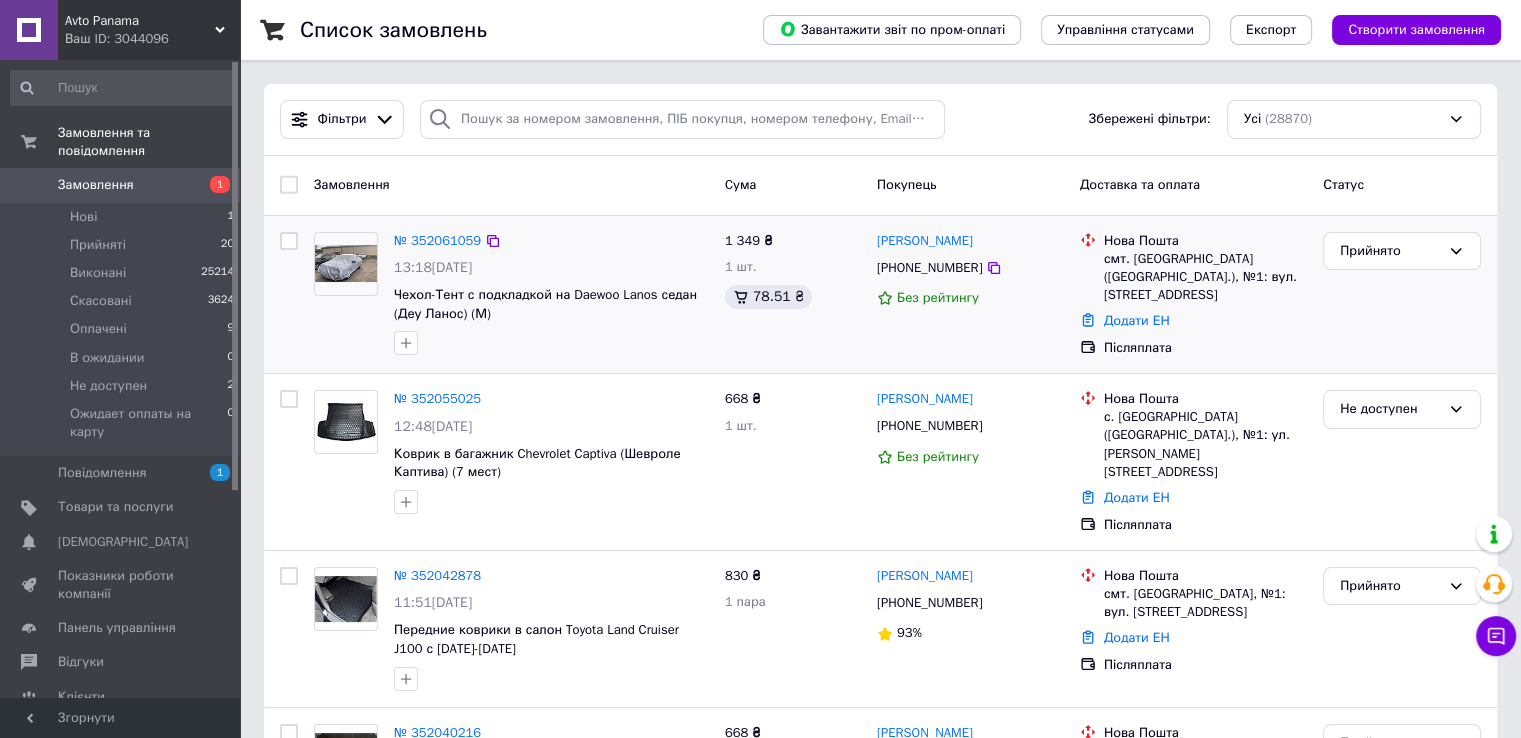 click on "Замовлення" at bounding box center (121, 185) 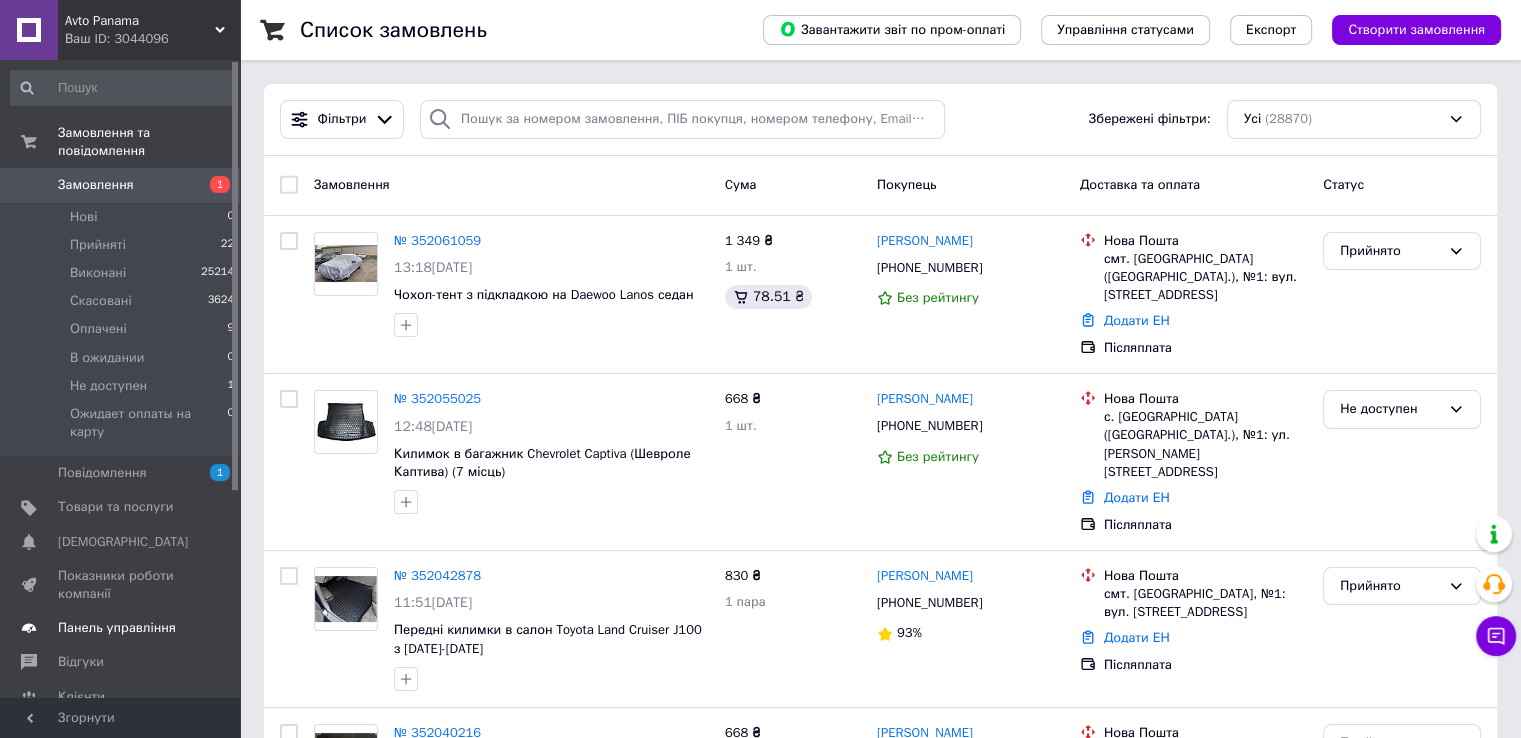 click on "Панель управління" at bounding box center (117, 628) 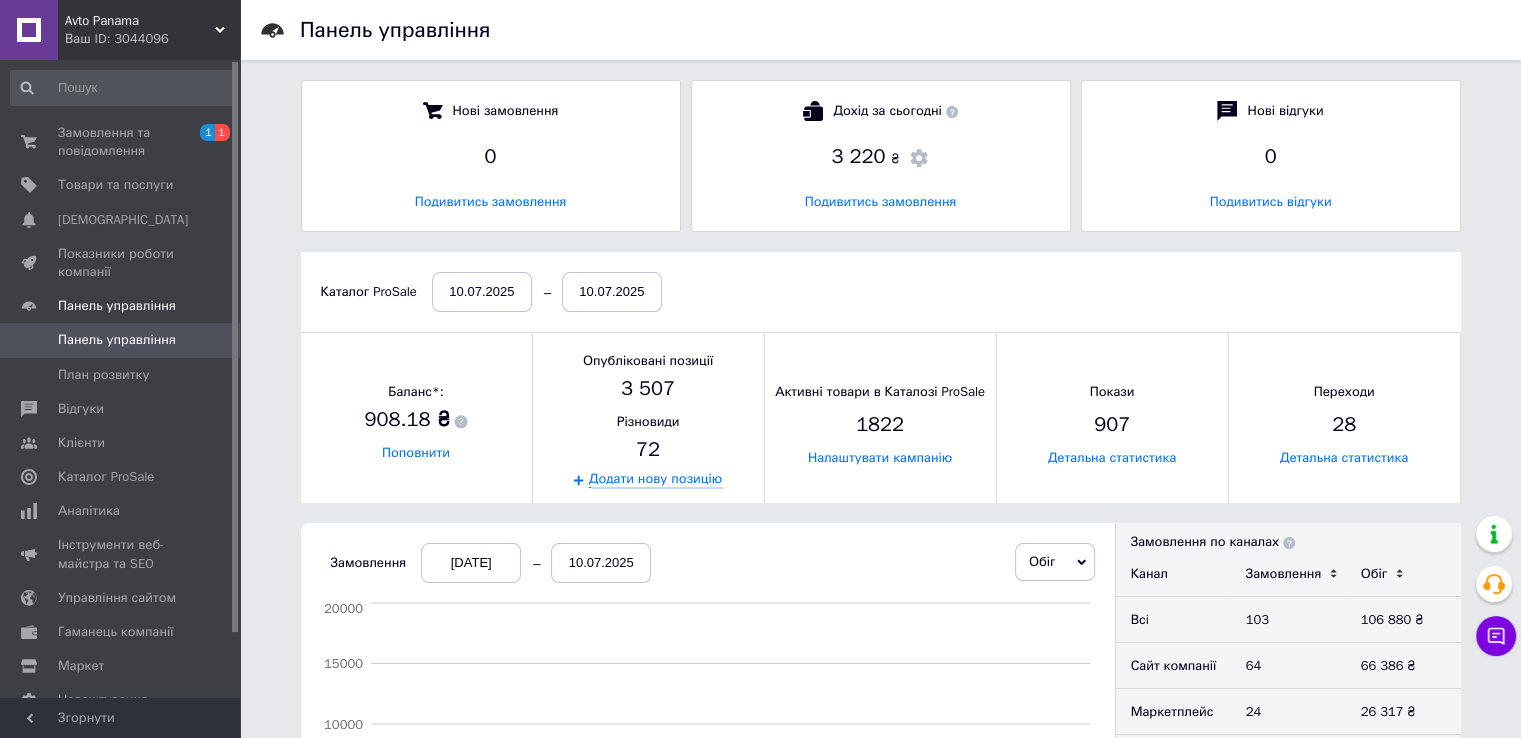 scroll, scrollTop: 10, scrollLeft: 9, axis: both 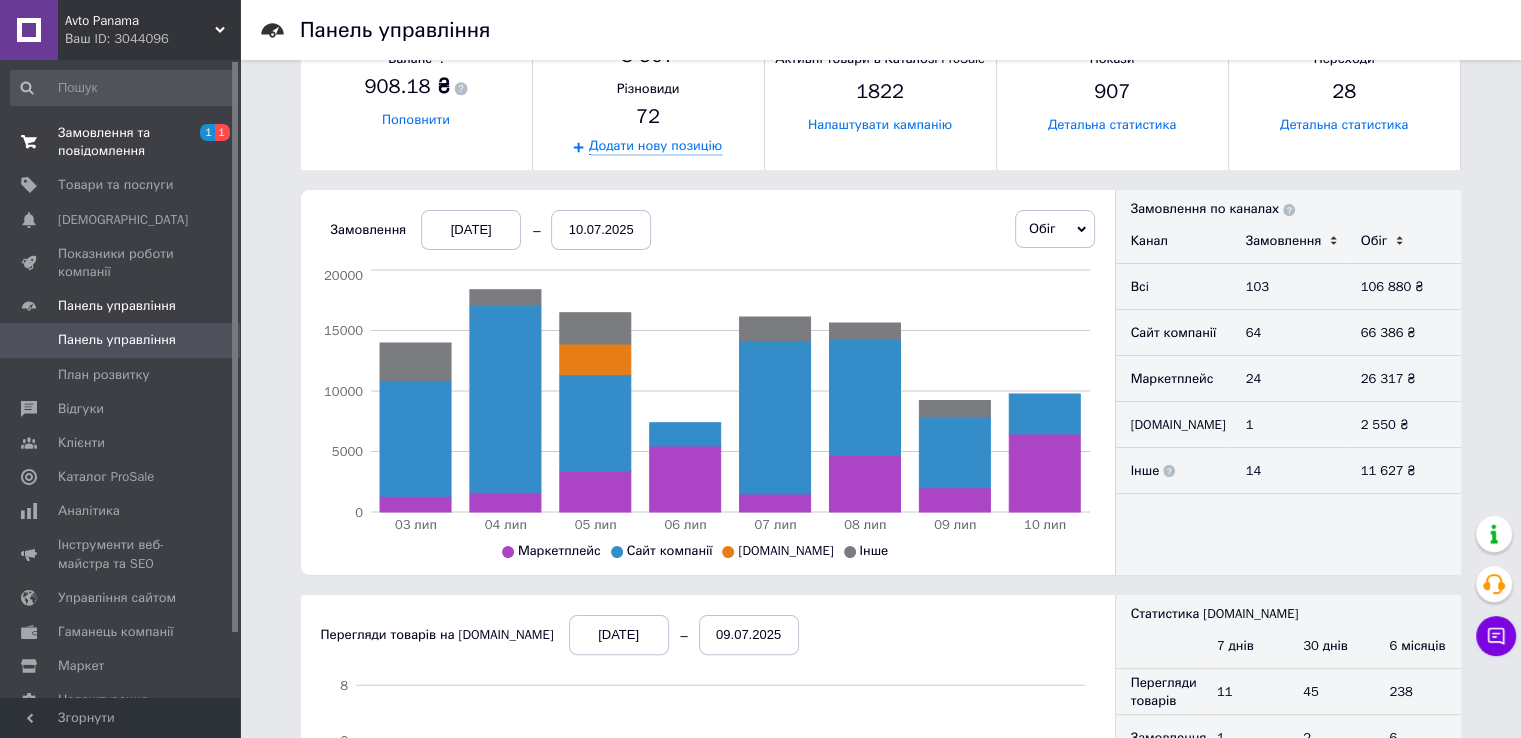 click on "Замовлення та повідомлення" at bounding box center [121, 142] 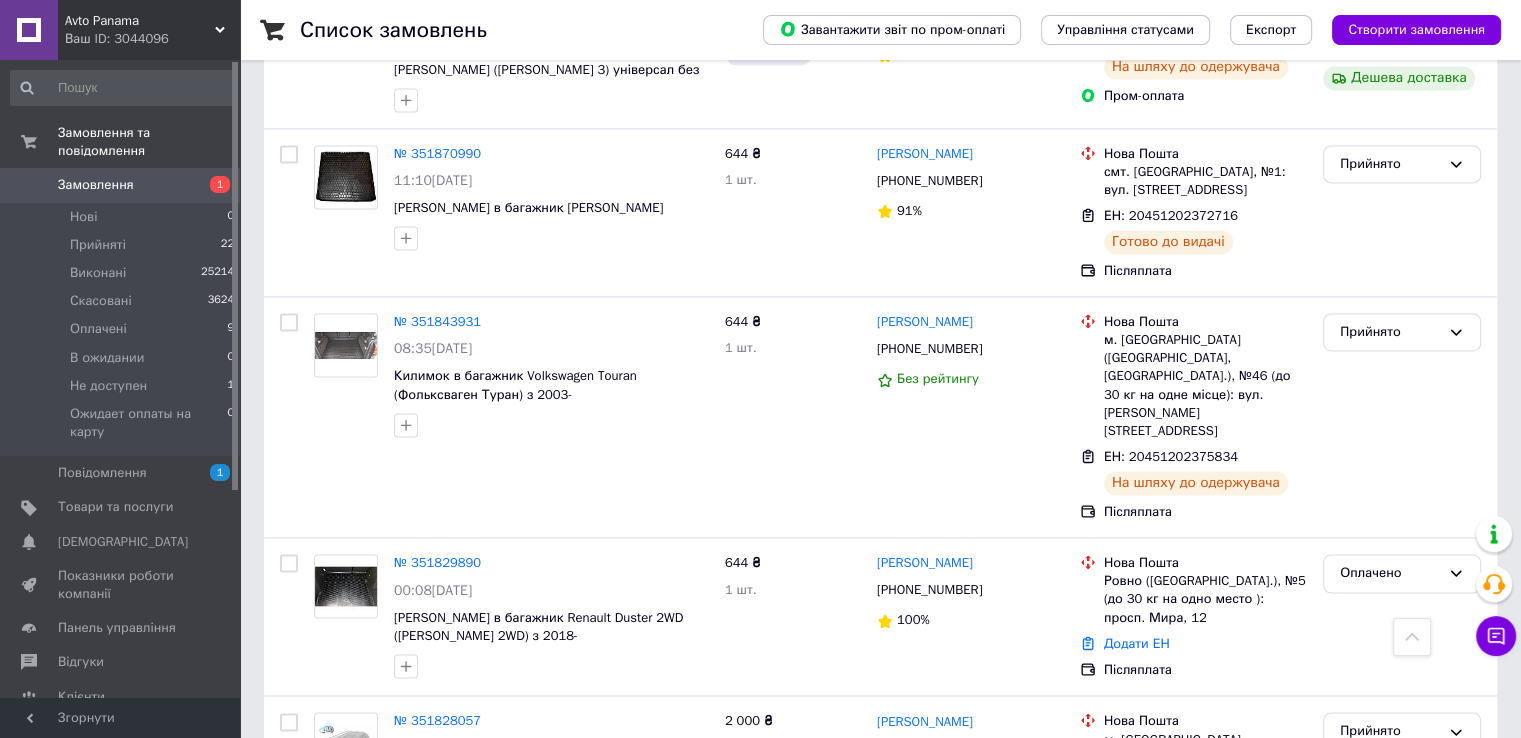 scroll, scrollTop: 3062, scrollLeft: 0, axis: vertical 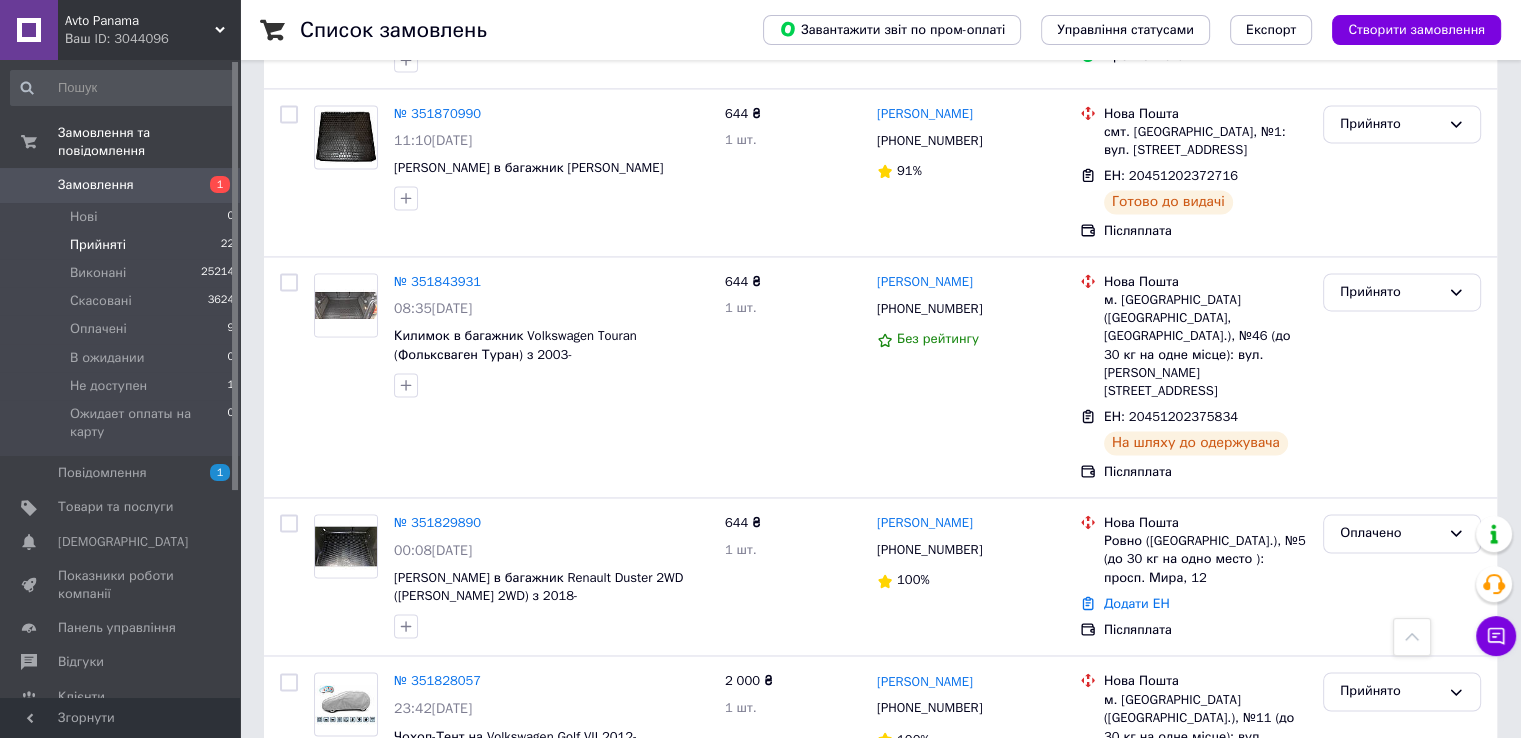 click on "Прийняті 22" at bounding box center (123, 245) 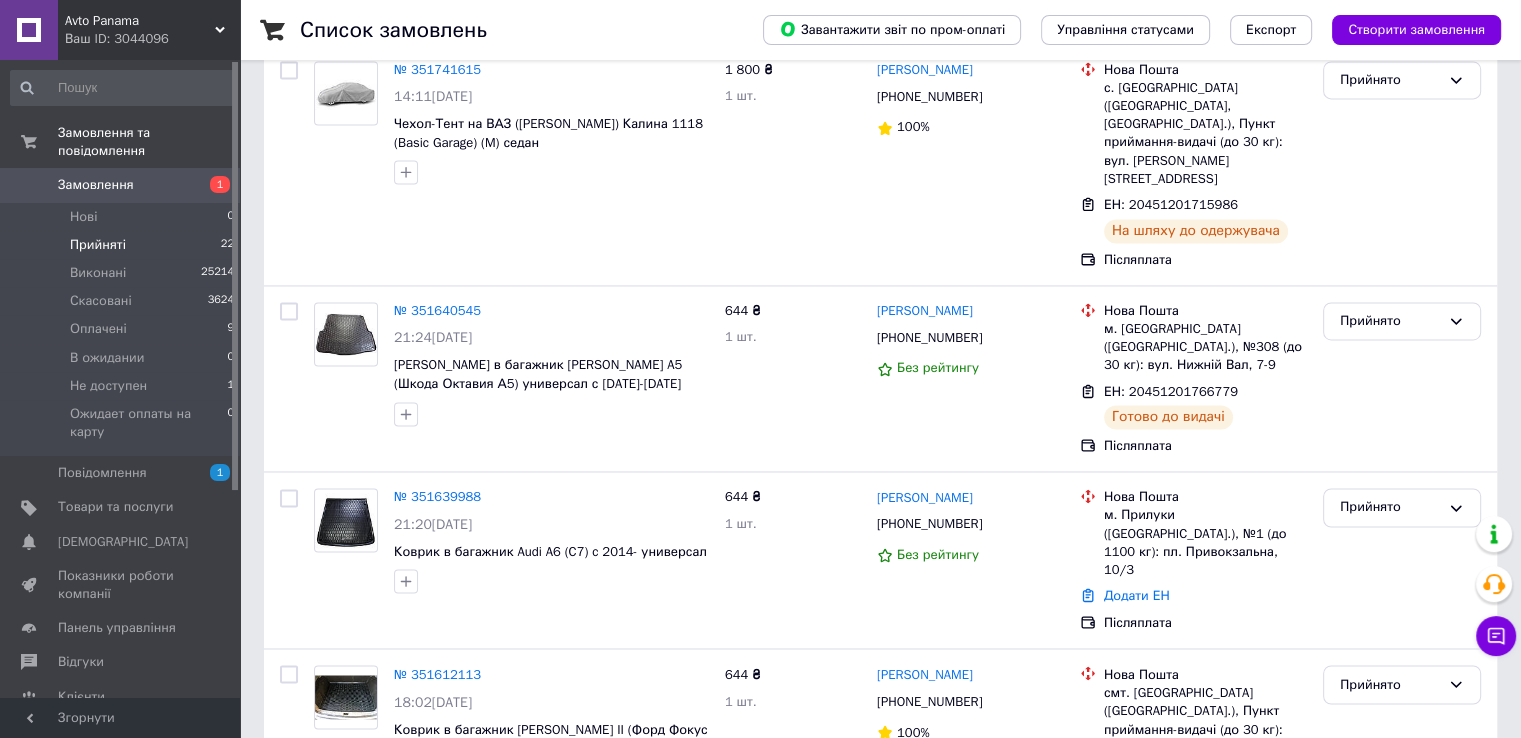 scroll, scrollTop: 0, scrollLeft: 0, axis: both 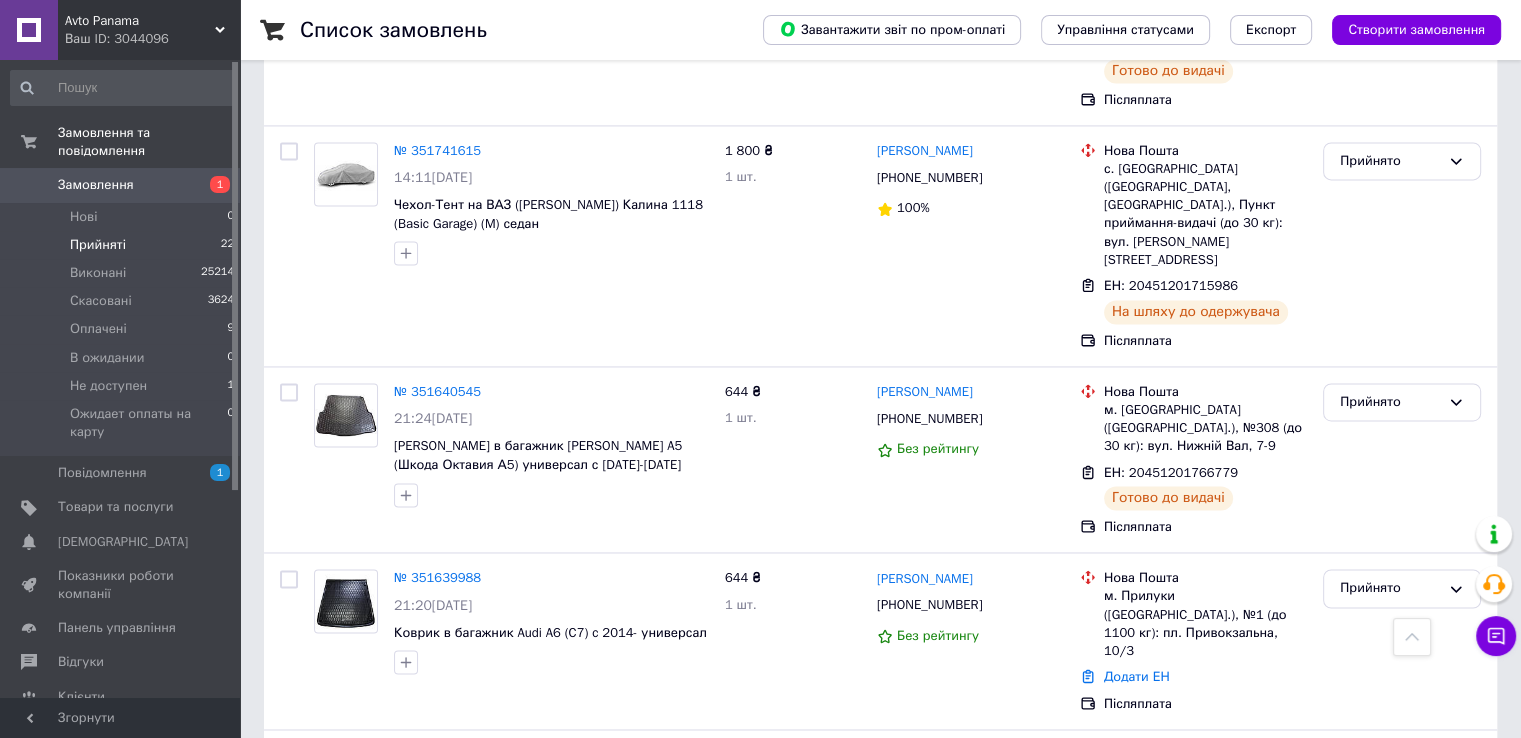 click on "2" at bounding box center [327, 979] 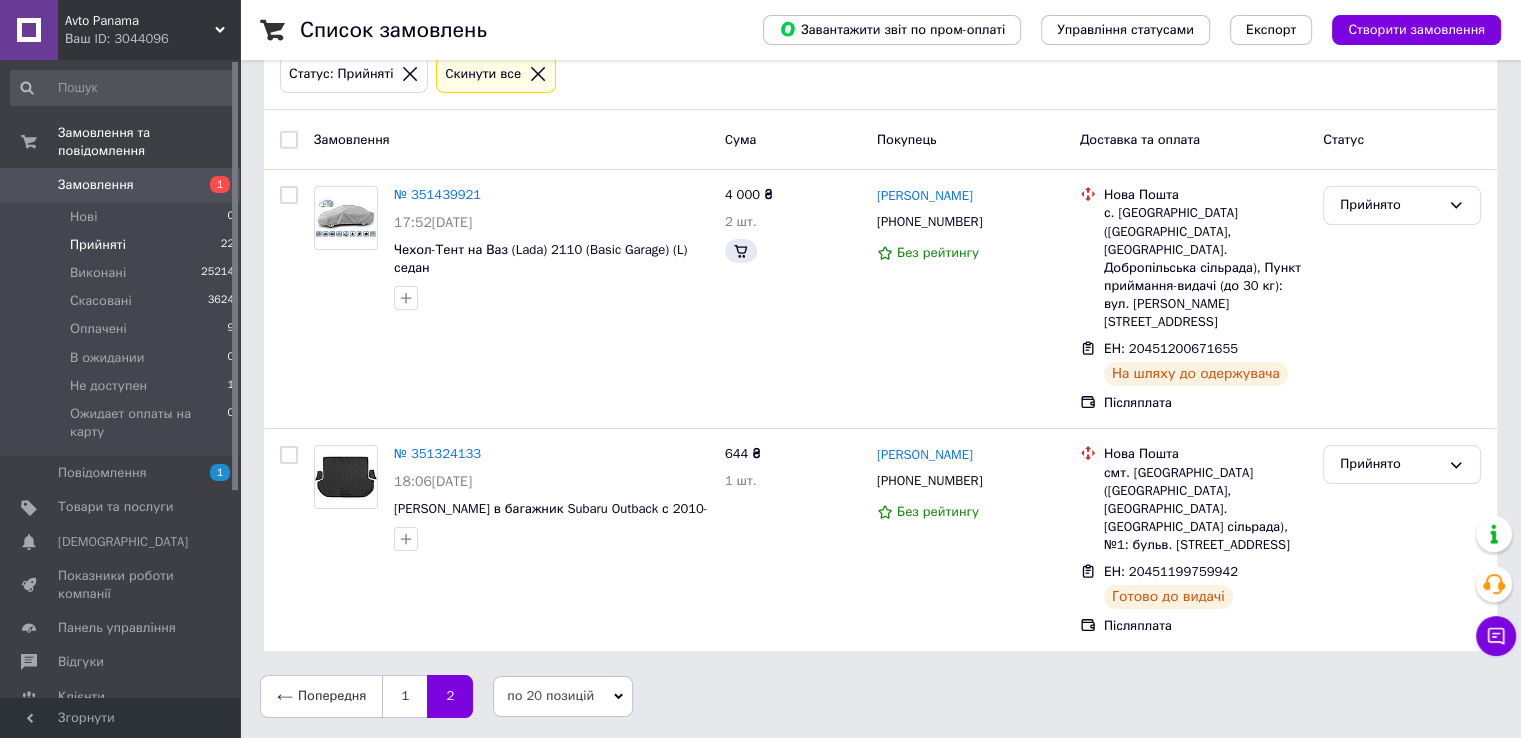scroll, scrollTop: 0, scrollLeft: 0, axis: both 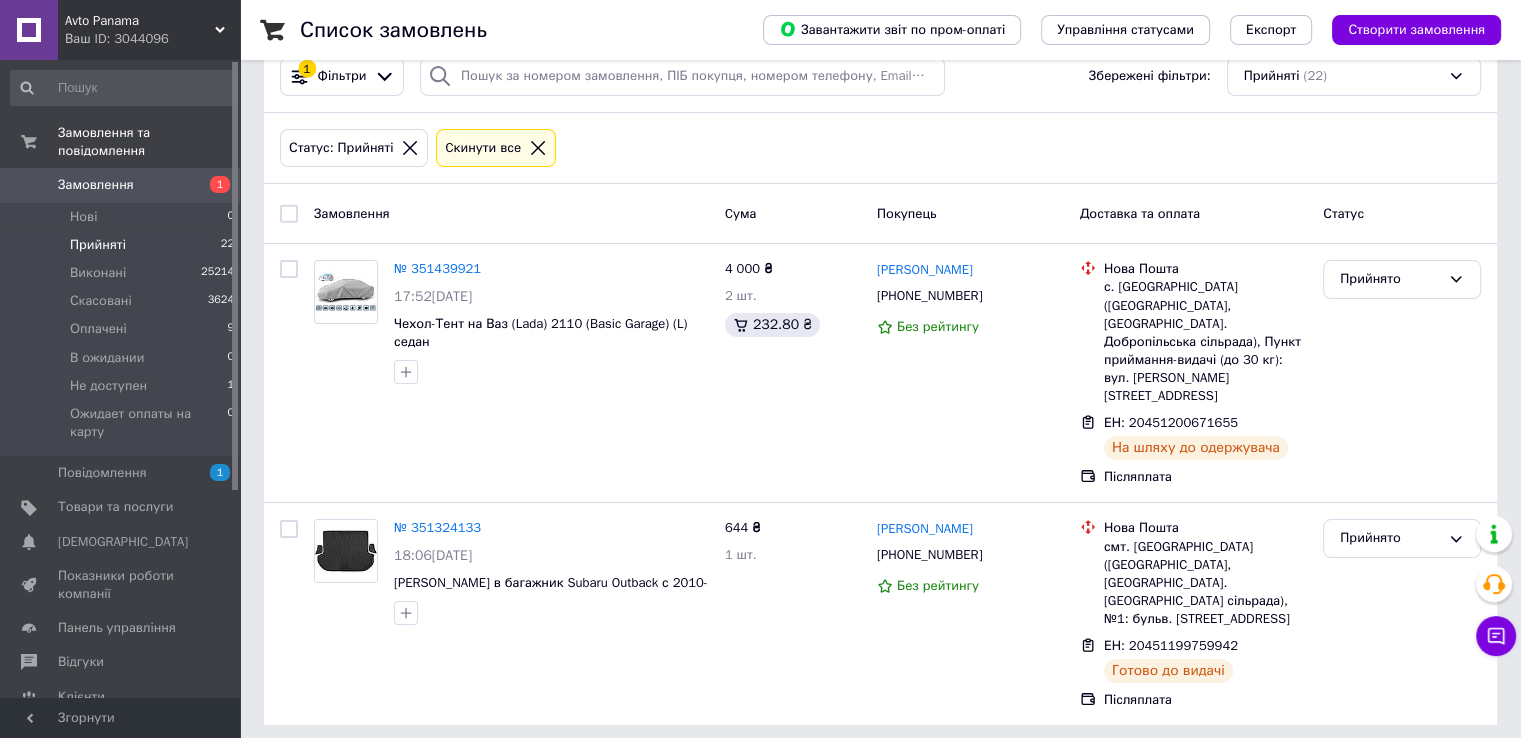click on "Замовлення" at bounding box center (121, 185) 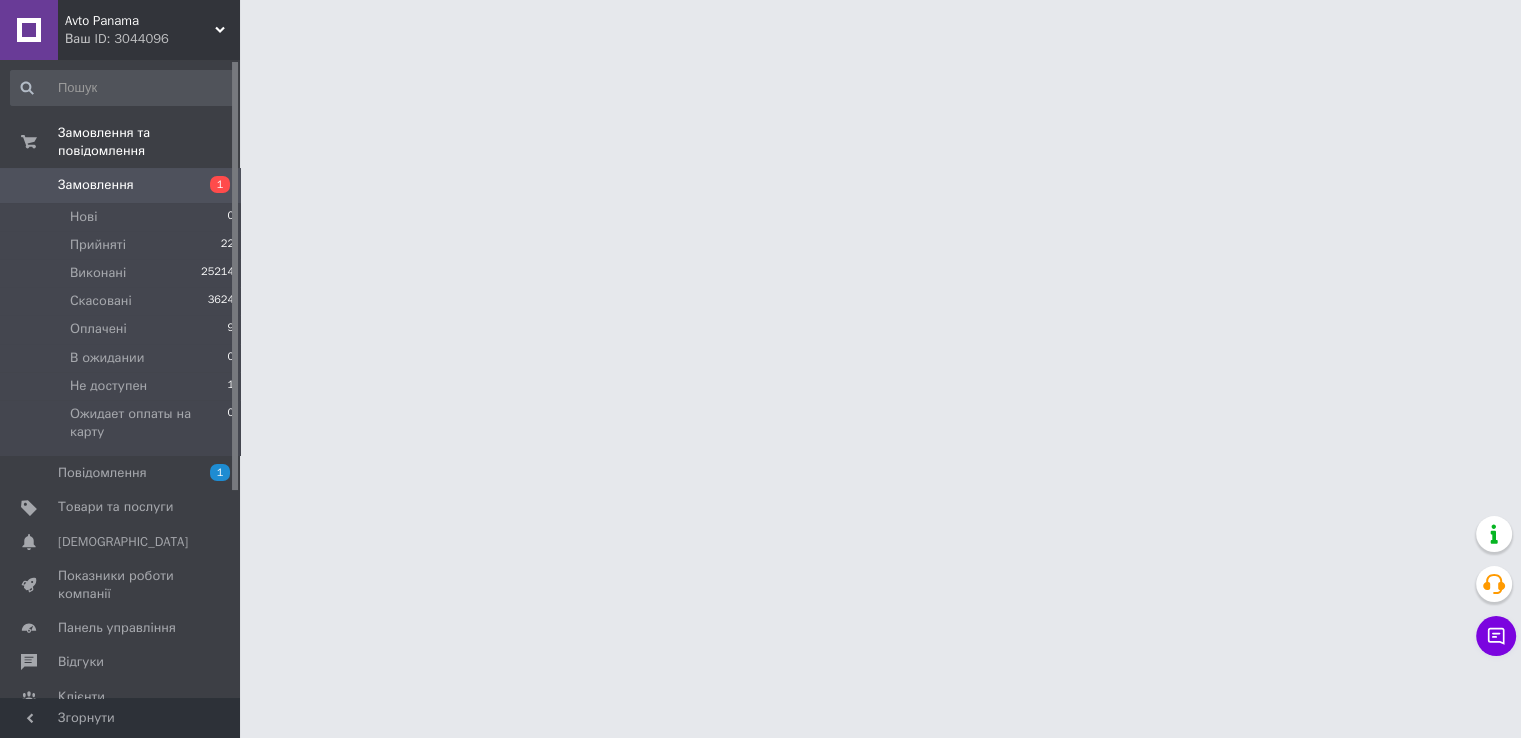 scroll, scrollTop: 0, scrollLeft: 0, axis: both 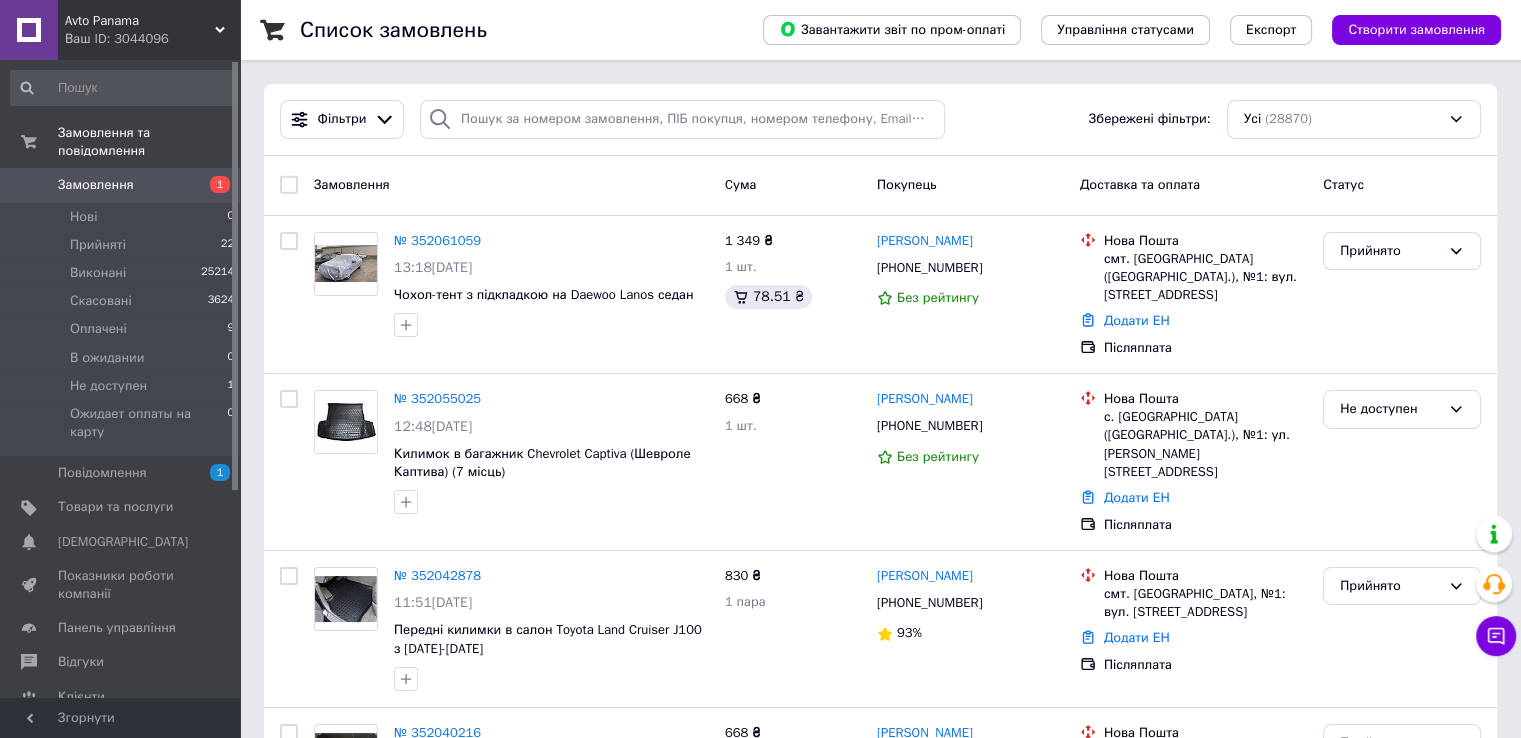 click on "Замовлення" at bounding box center [121, 185] 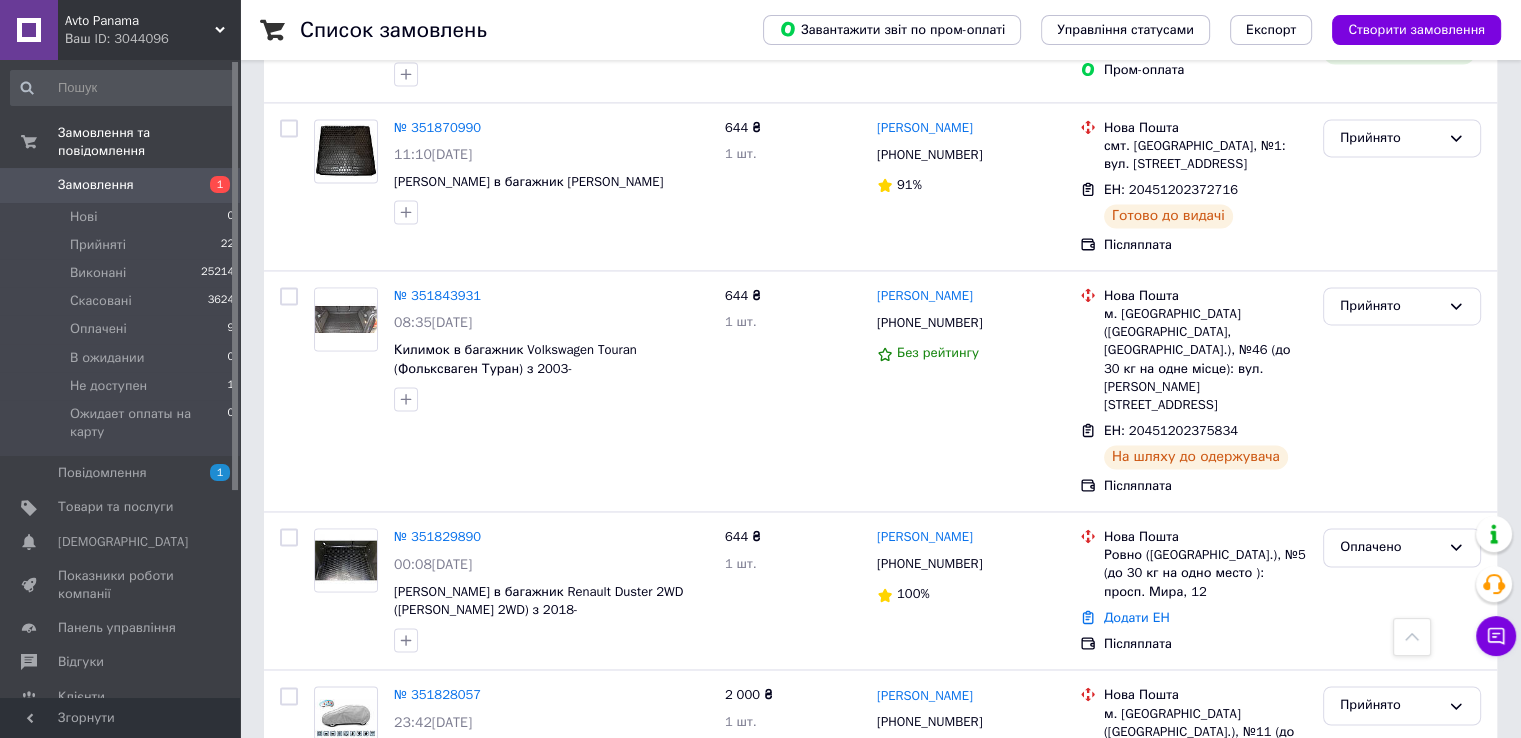 scroll, scrollTop: 3062, scrollLeft: 0, axis: vertical 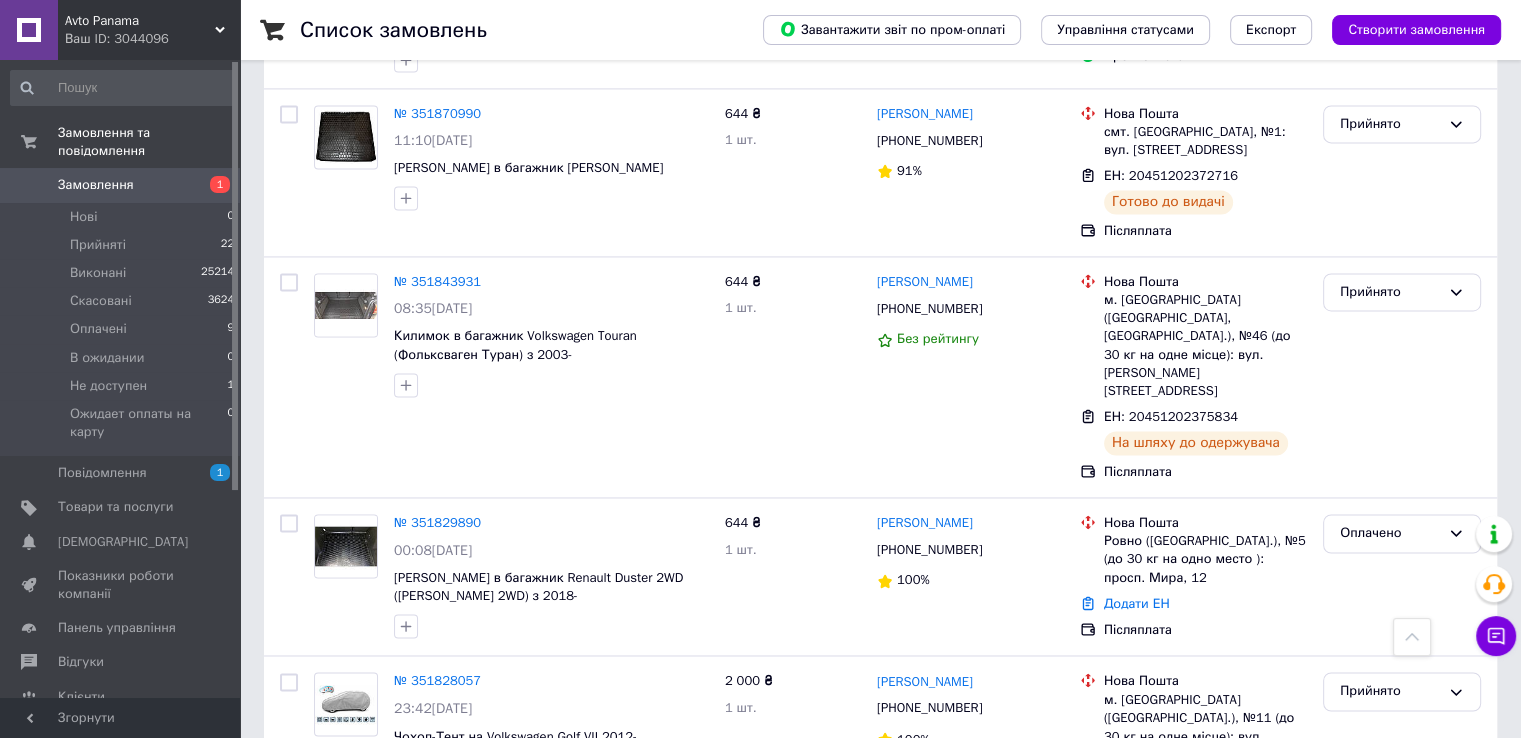 click on "Замовлення" at bounding box center [121, 185] 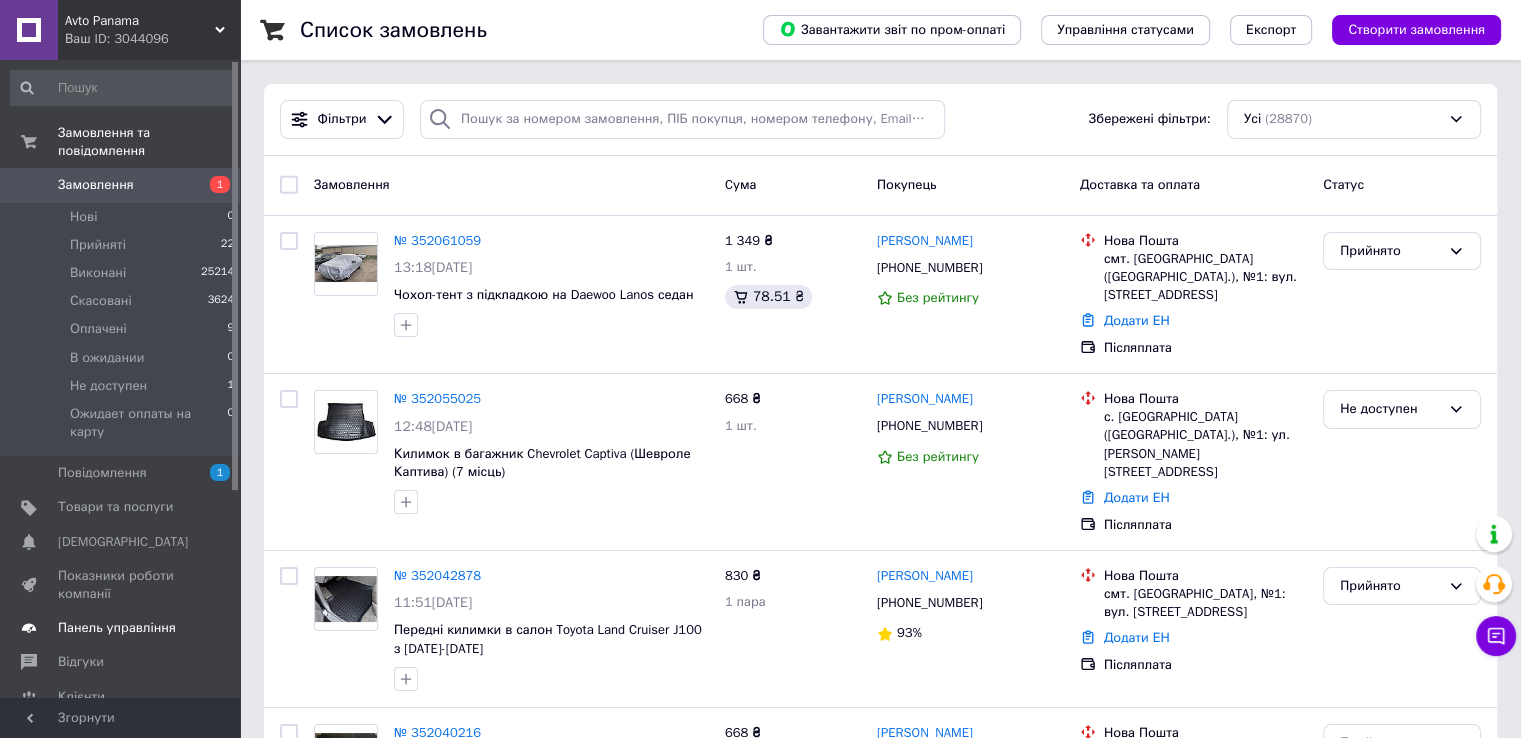 click on "Панель управління" at bounding box center [117, 628] 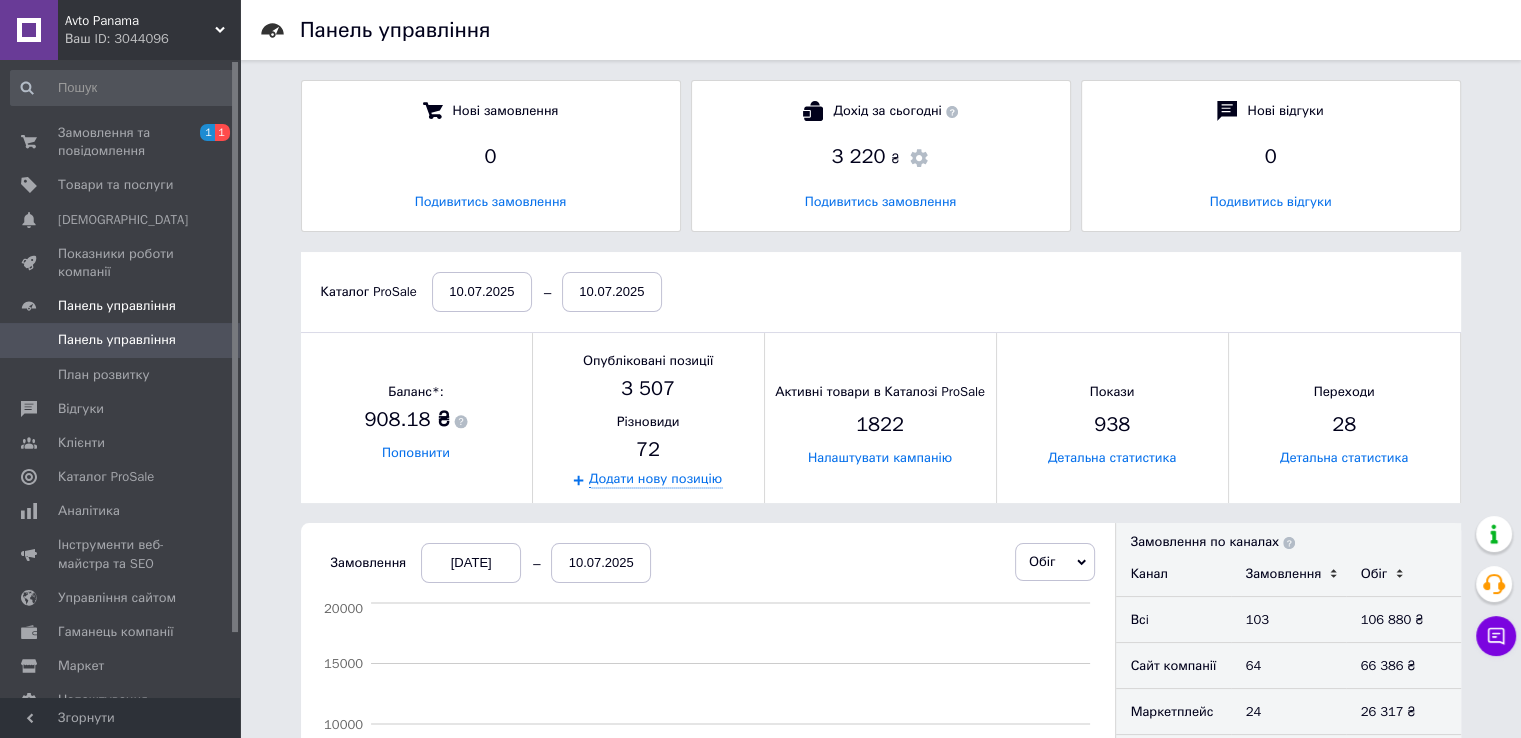 scroll, scrollTop: 10, scrollLeft: 9, axis: both 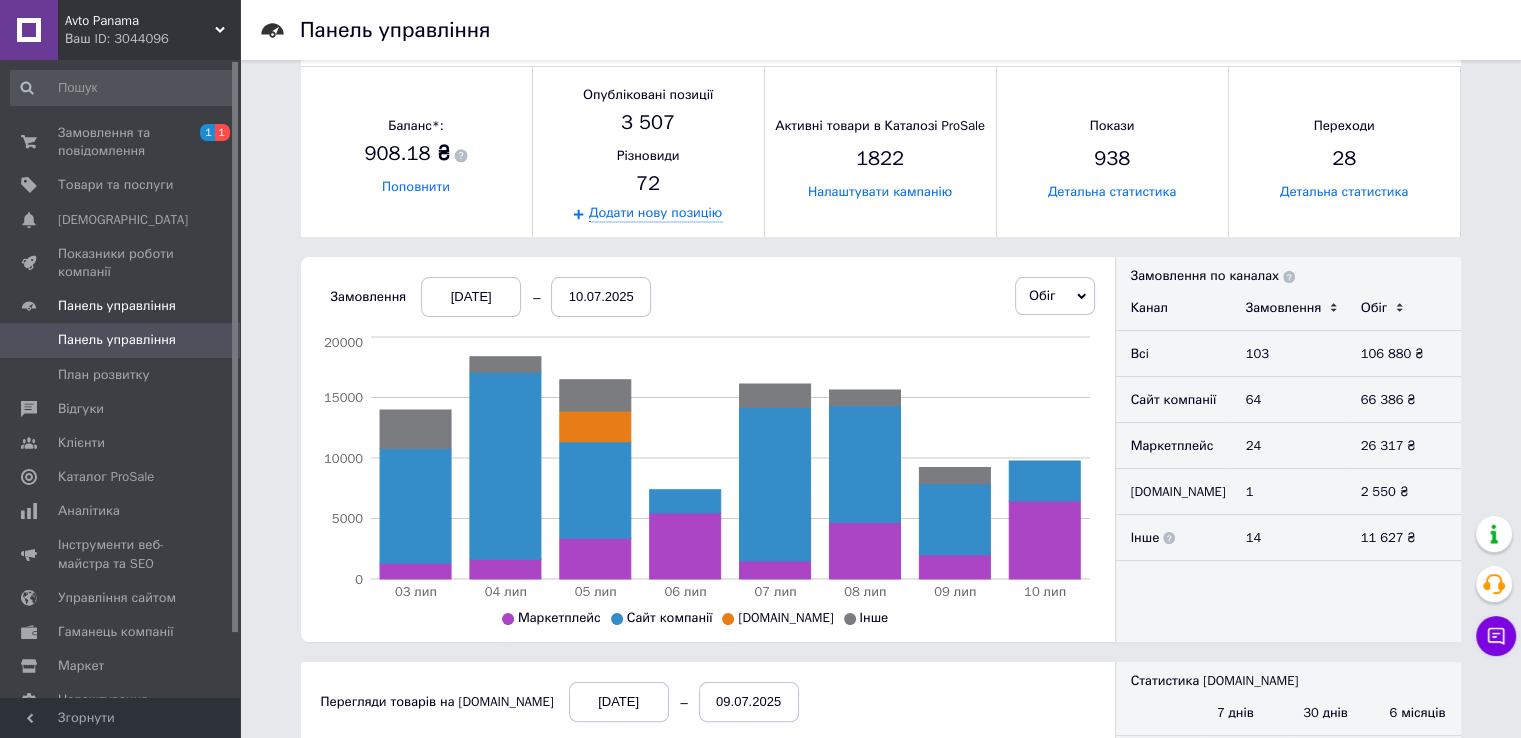 click on "[DATE]" at bounding box center [471, 297] 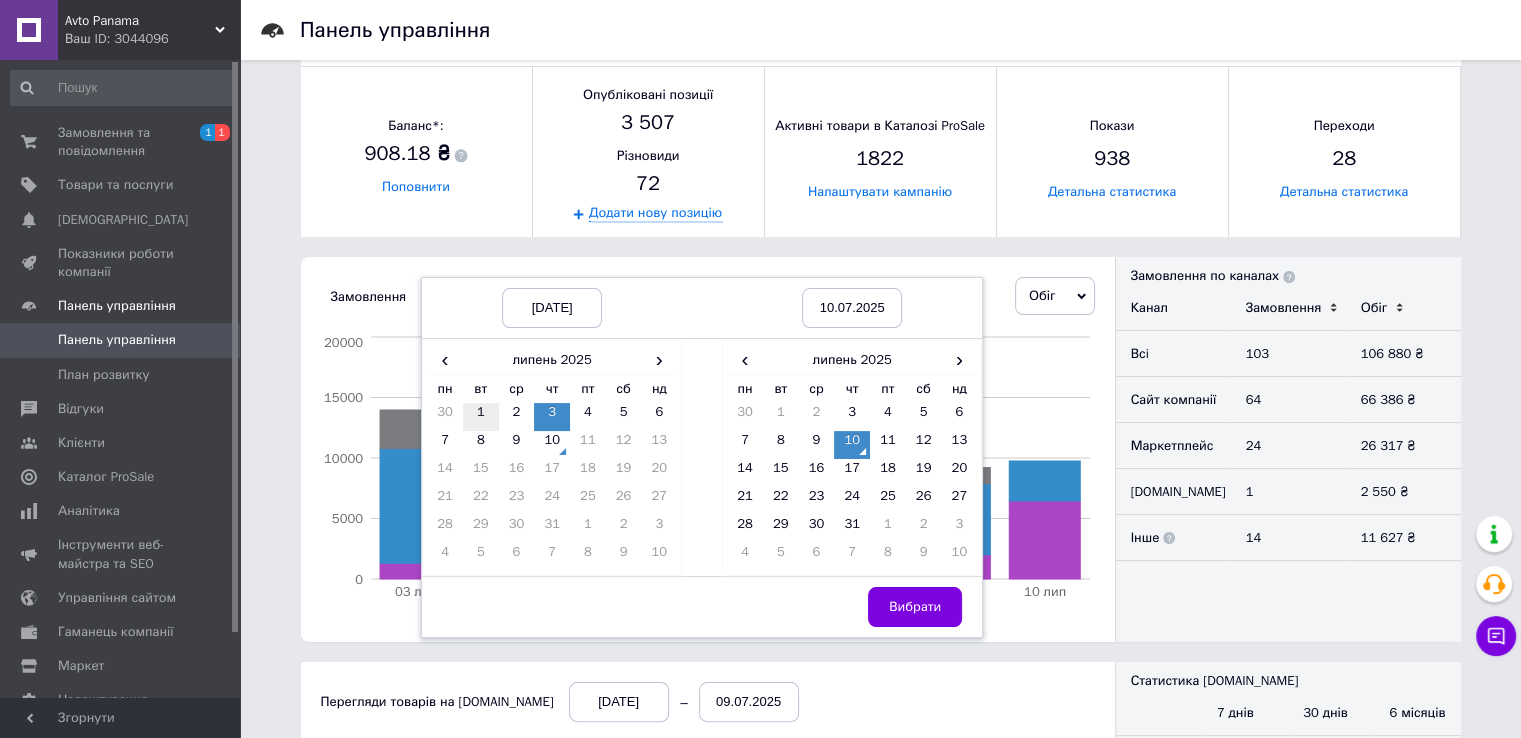 click on "1" at bounding box center (481, 417) 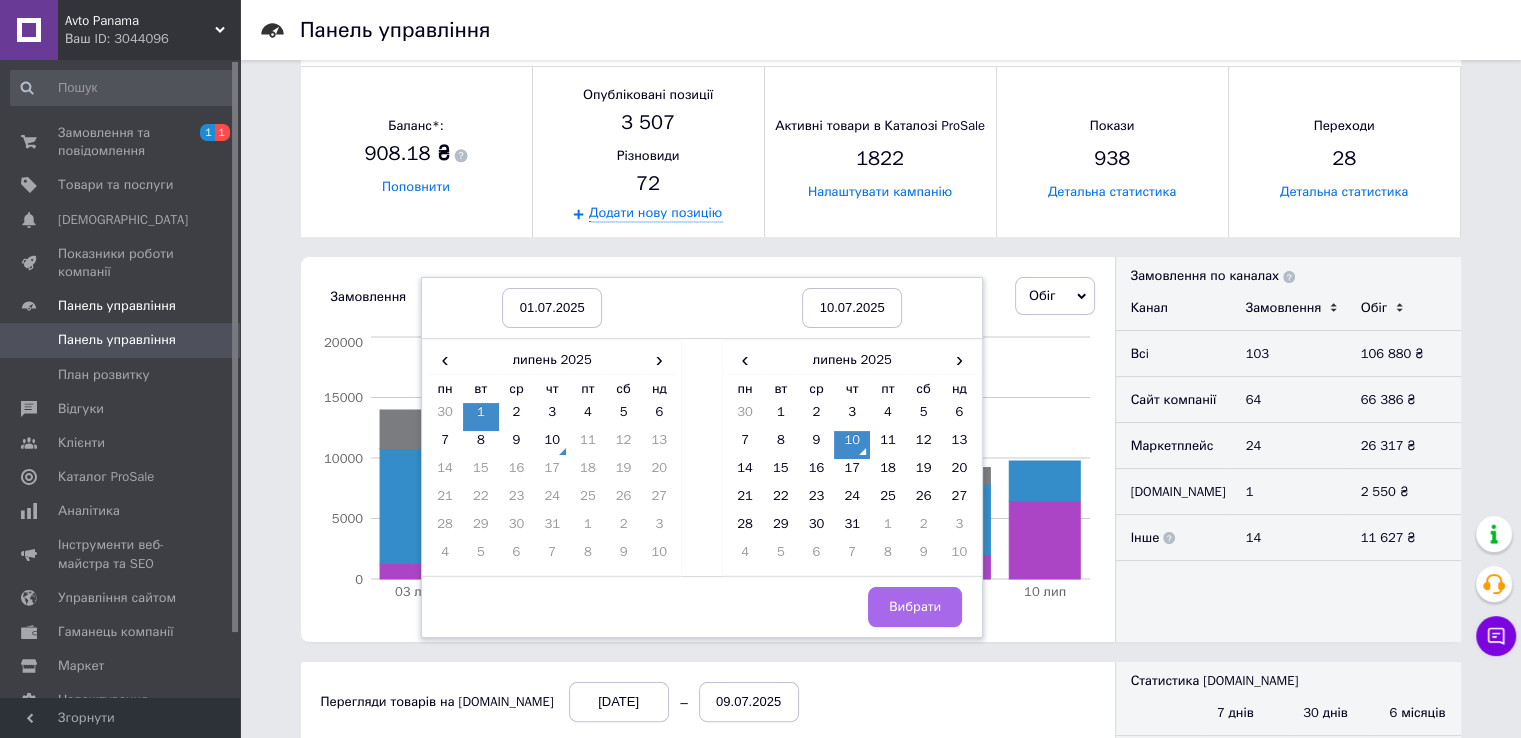 click on "Вибрати" at bounding box center (915, 607) 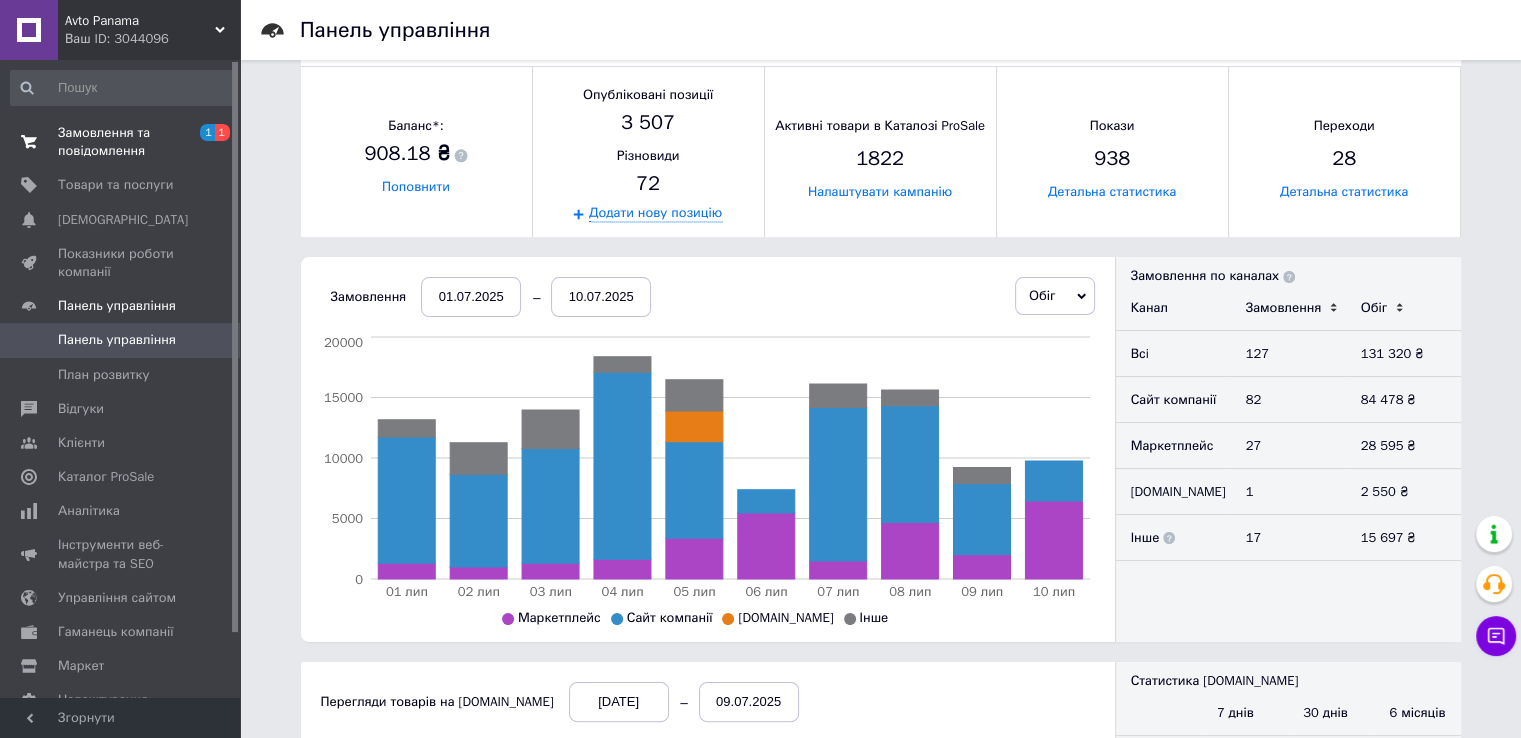 click on "Замовлення та повідомлення" at bounding box center [121, 142] 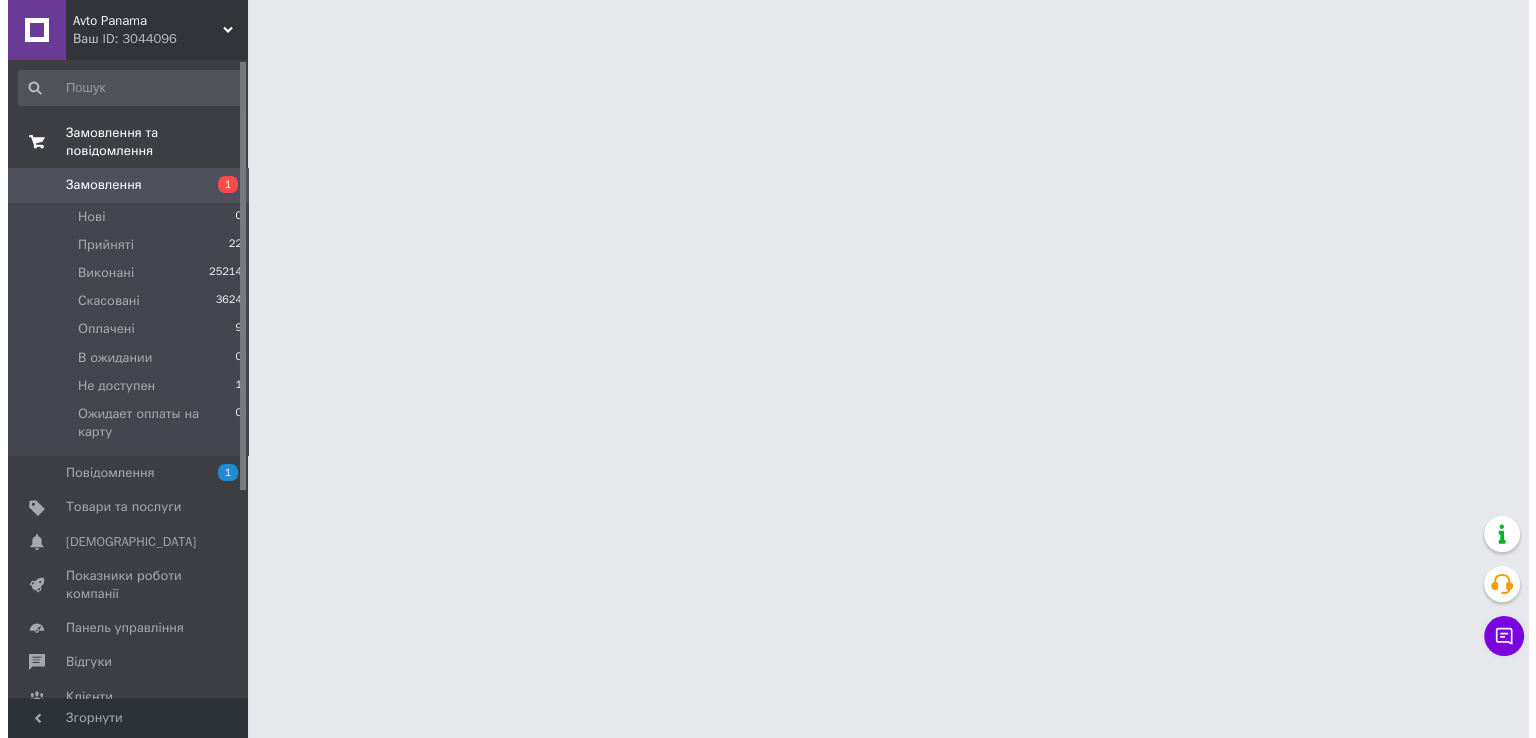 scroll, scrollTop: 0, scrollLeft: 0, axis: both 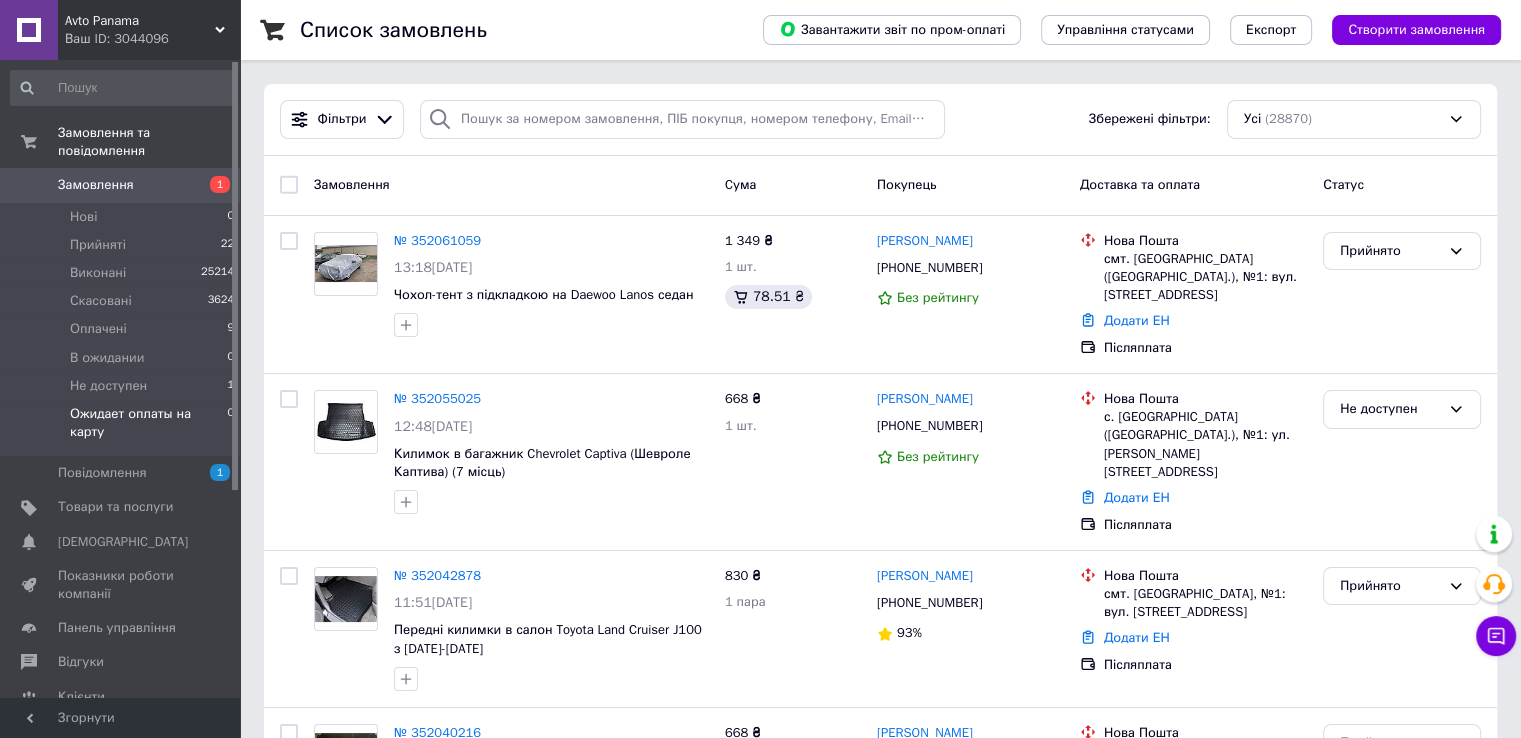 click on "Ожидает оплаты на карту 0" at bounding box center (123, 428) 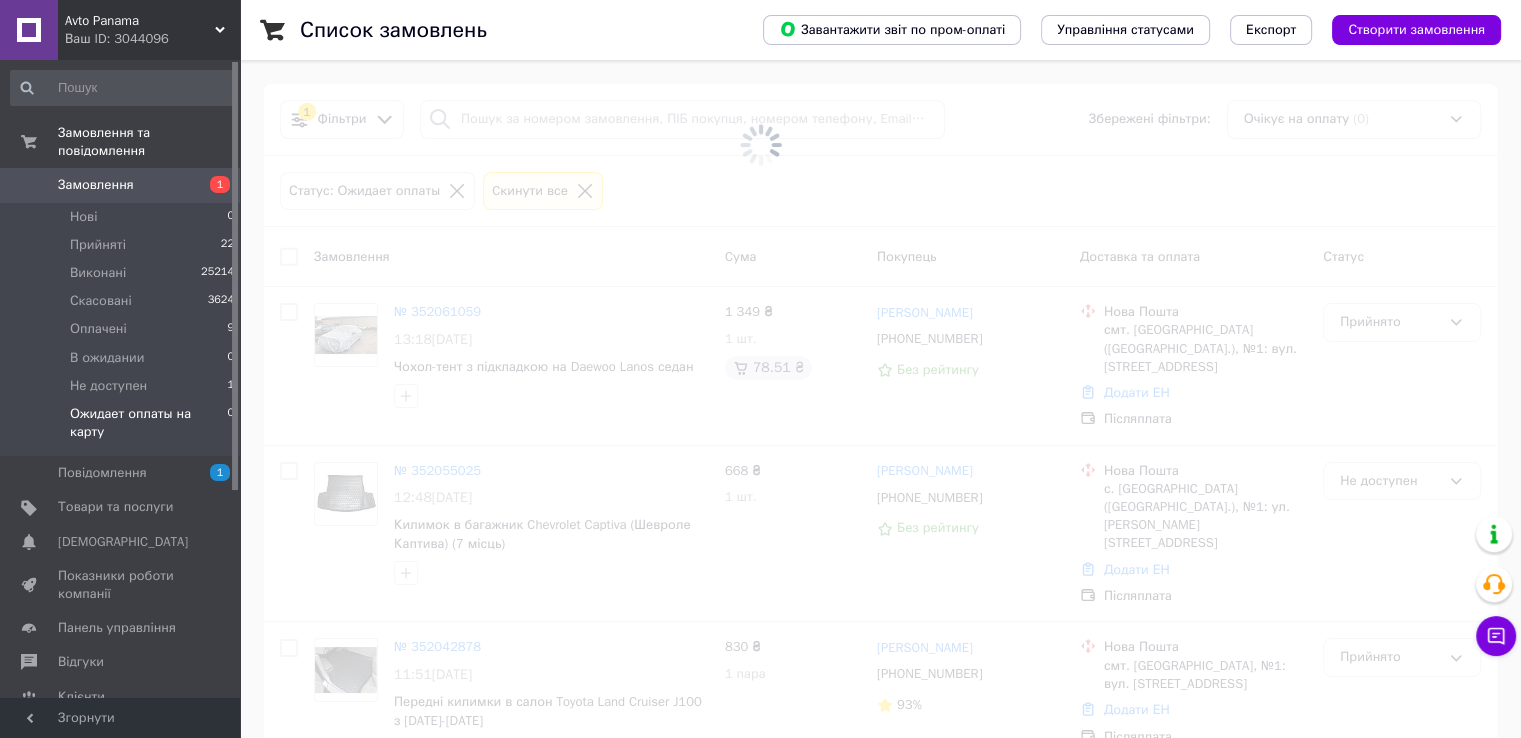 click on "Замовлення" at bounding box center [121, 185] 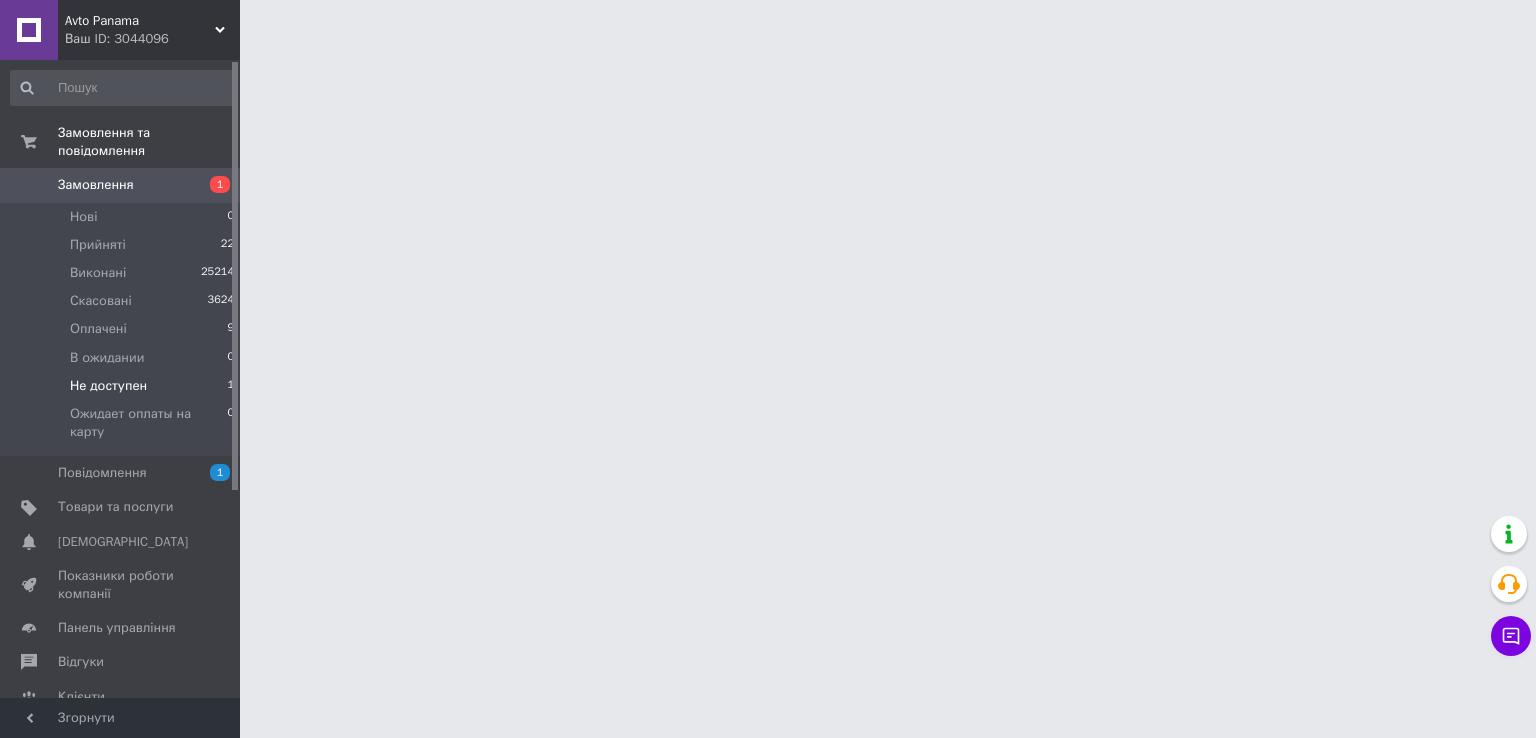 click on "Не доступен 1" at bounding box center (123, 386) 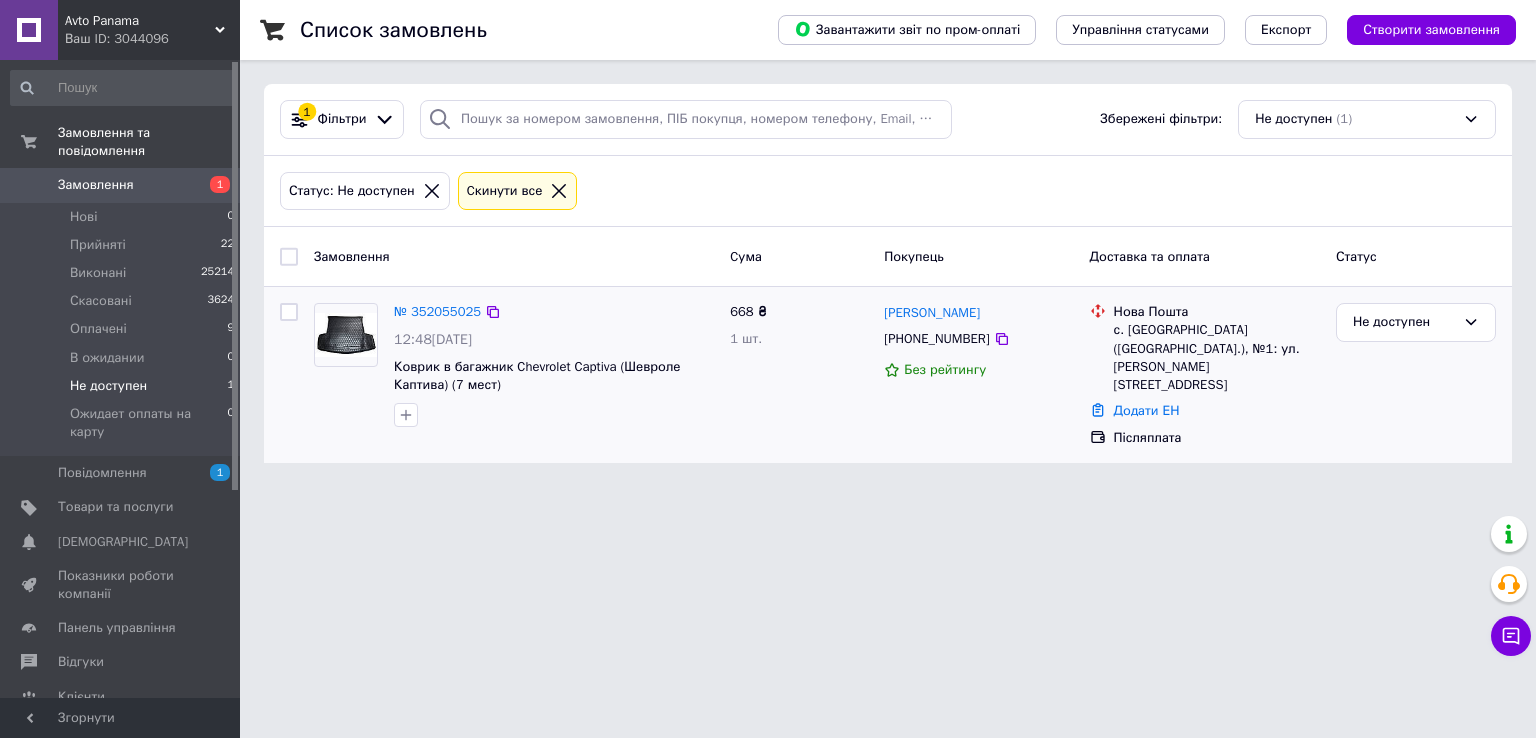 click at bounding box center (346, 335) 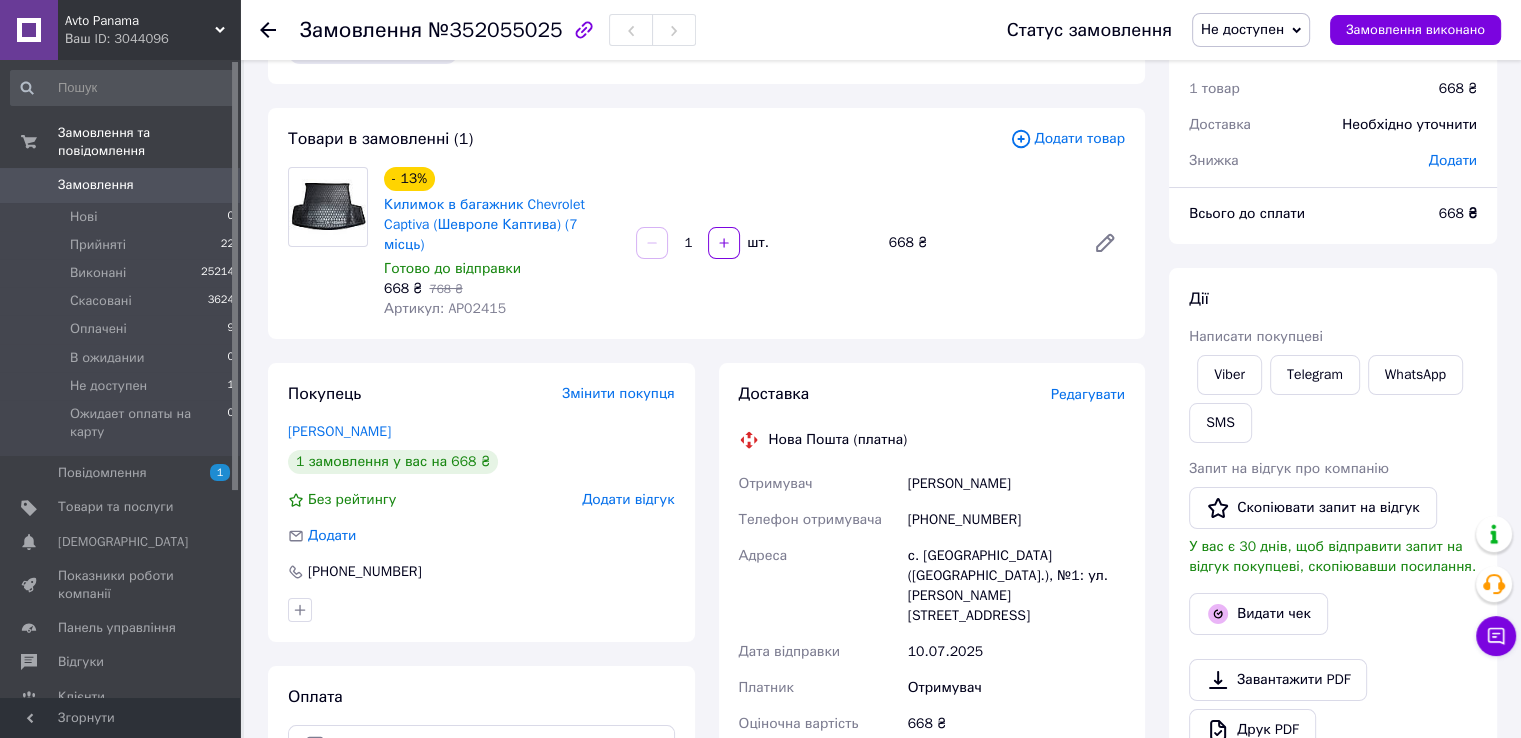 scroll, scrollTop: 333, scrollLeft: 0, axis: vertical 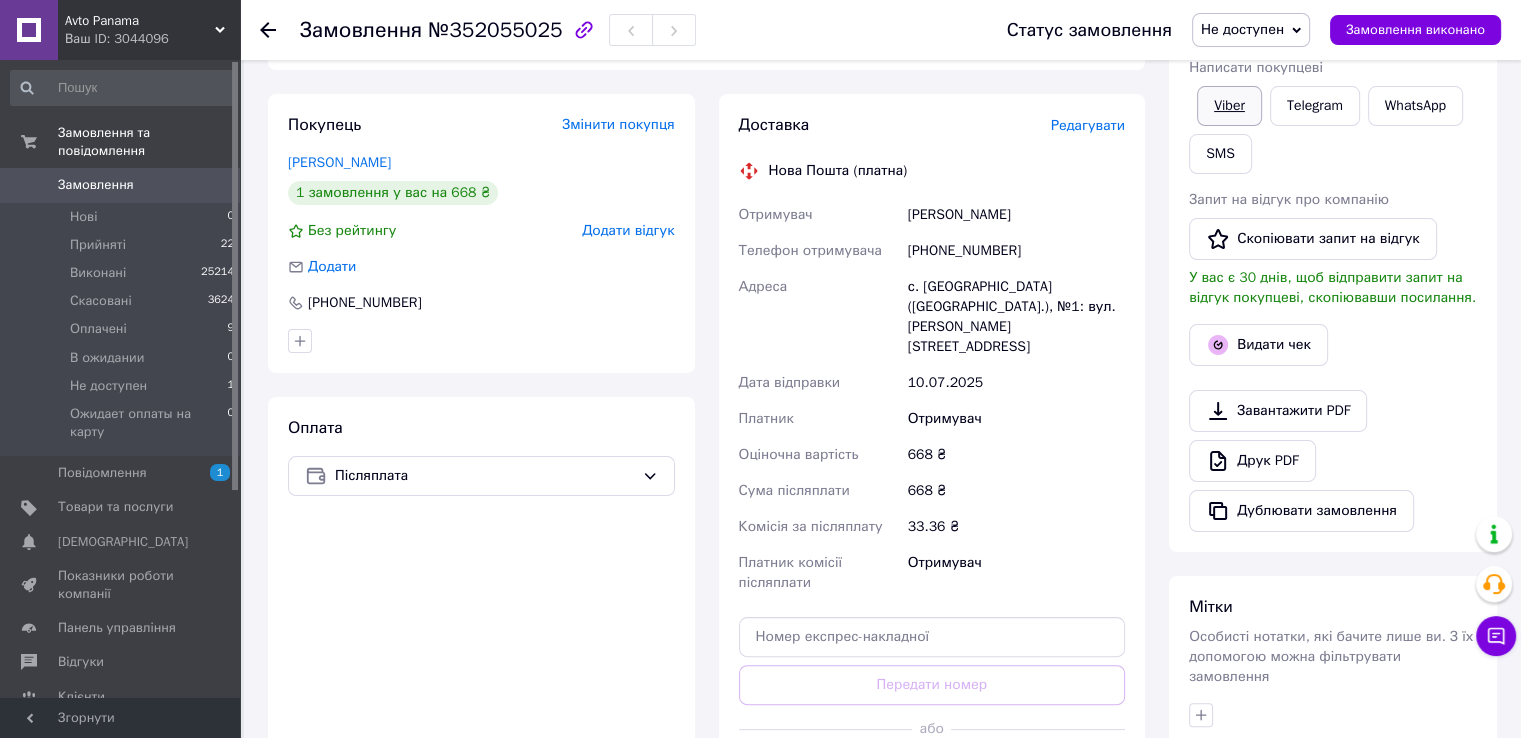 click on "Viber" at bounding box center (1229, 106) 